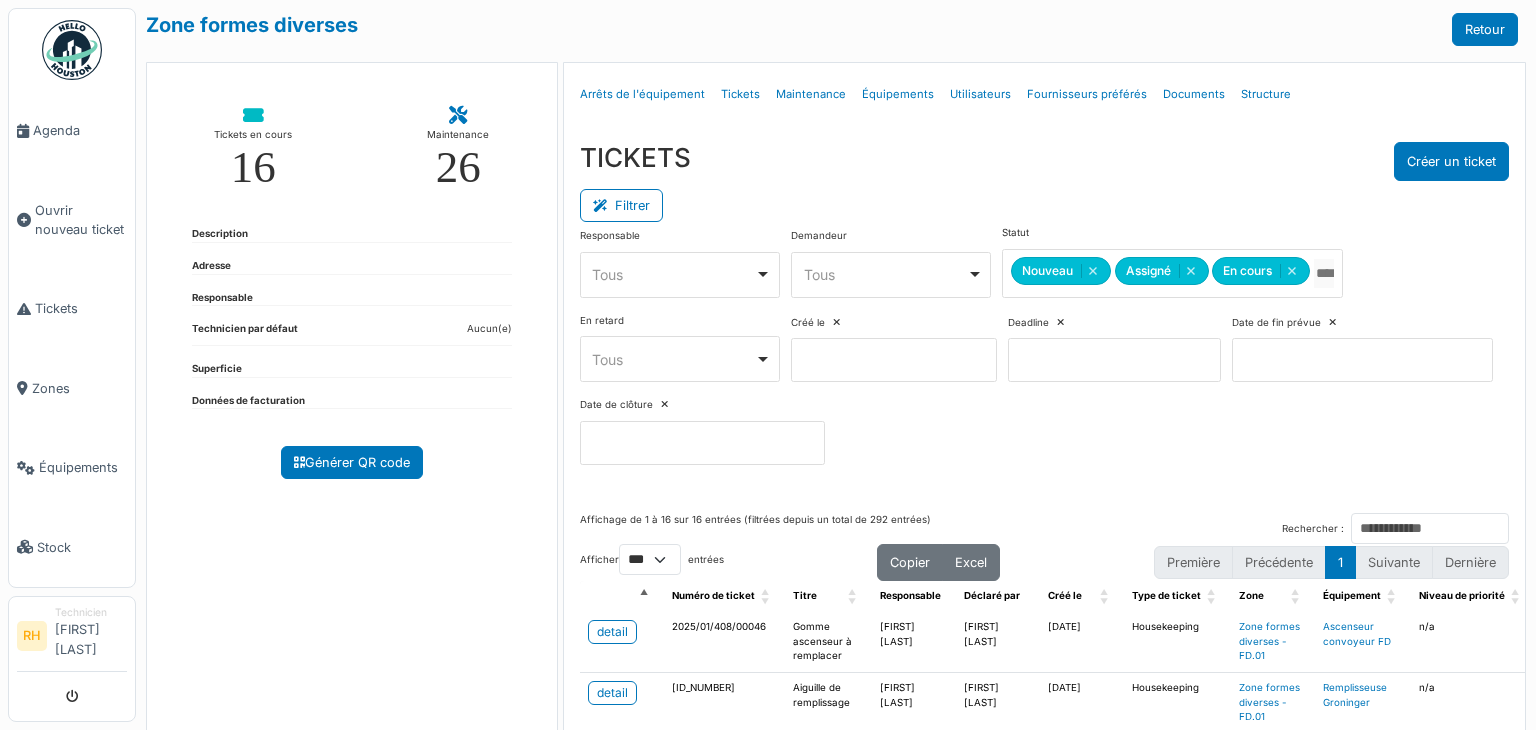 select on "***" 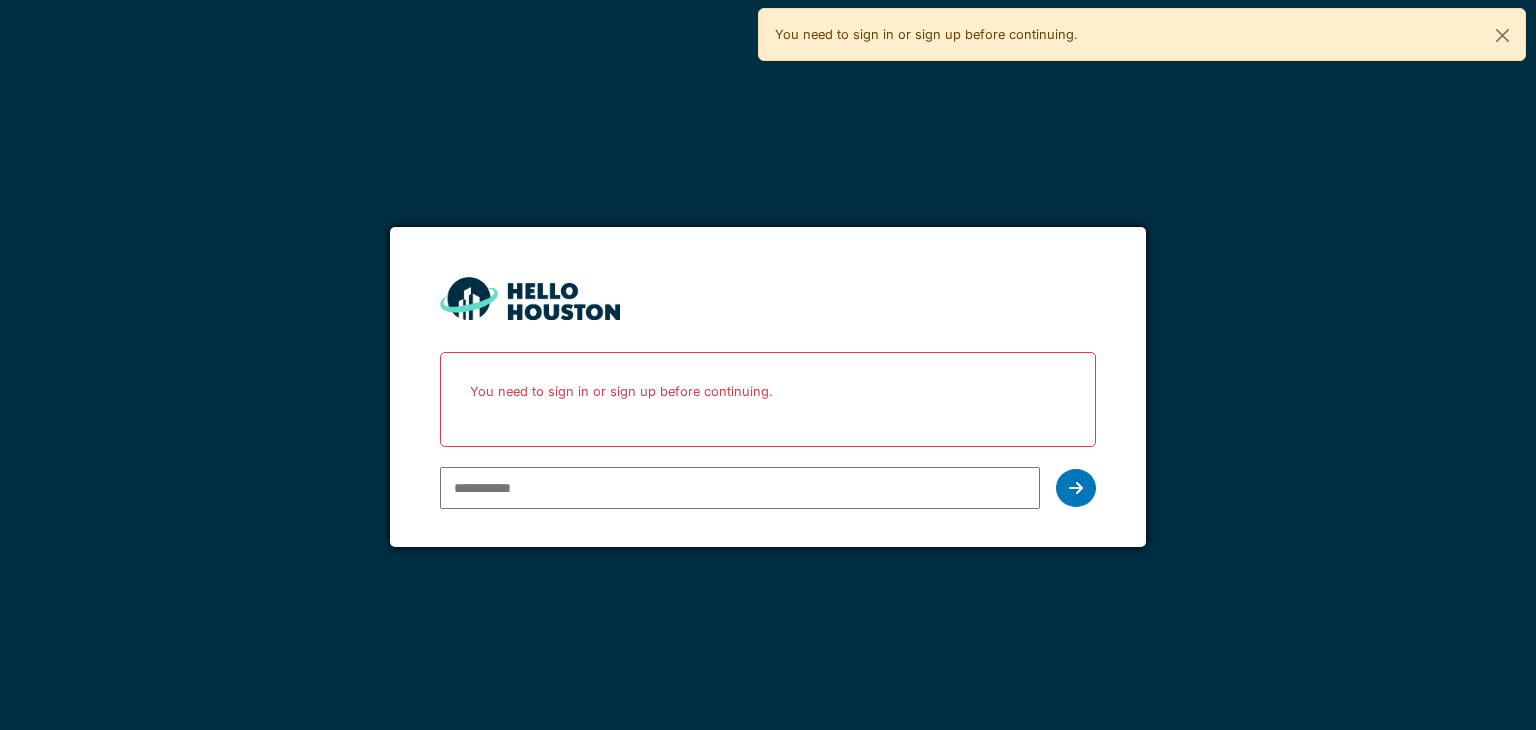 scroll, scrollTop: 0, scrollLeft: 0, axis: both 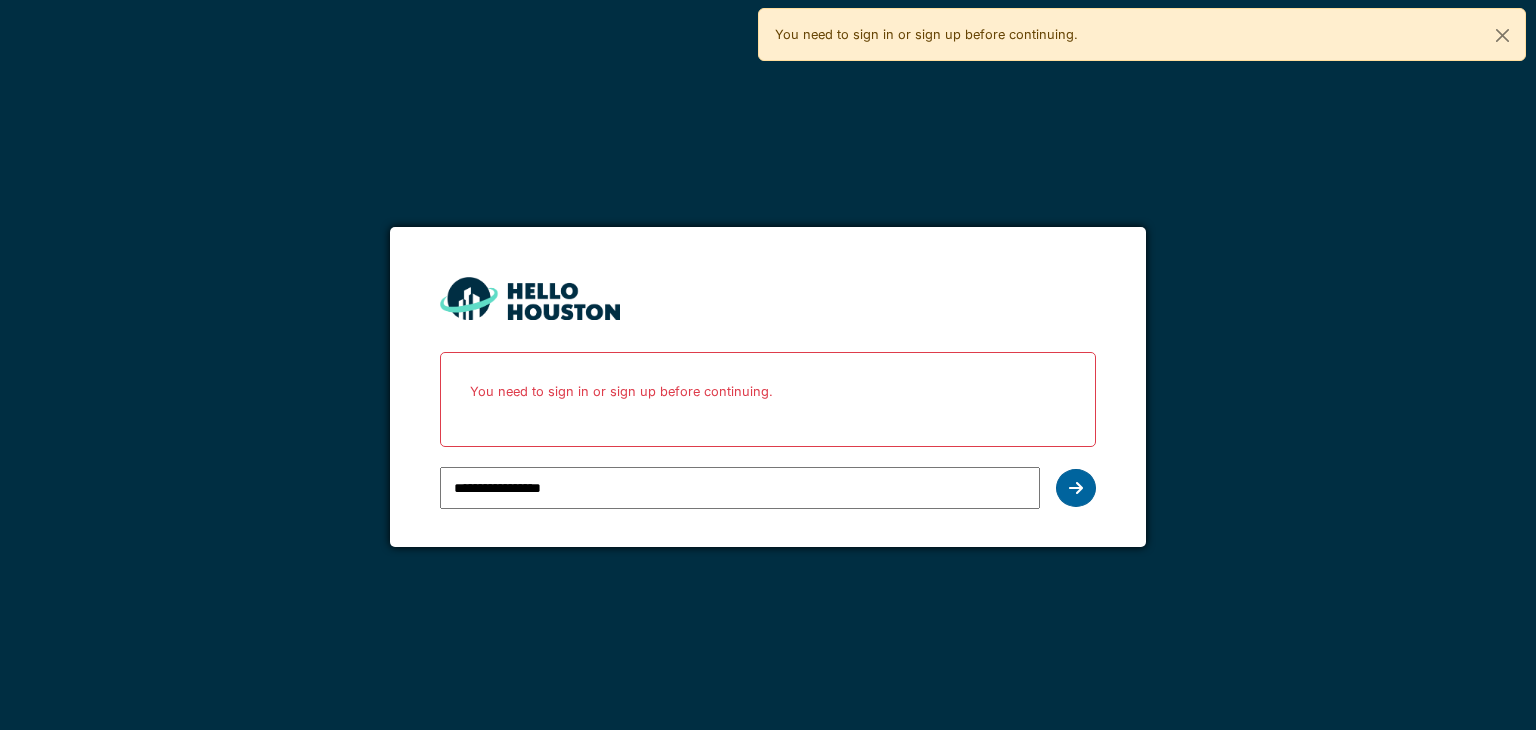 click at bounding box center [1076, 488] 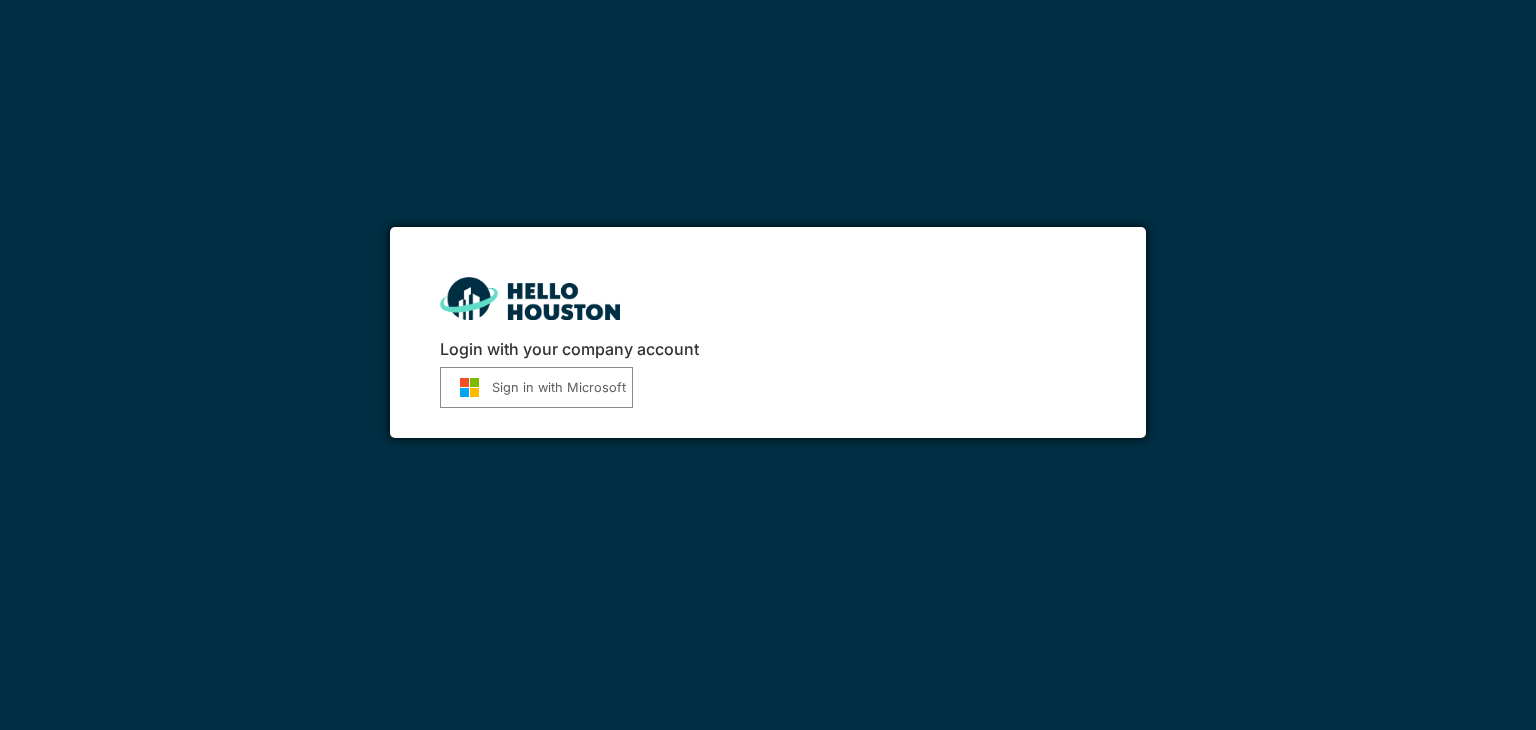 scroll, scrollTop: 0, scrollLeft: 0, axis: both 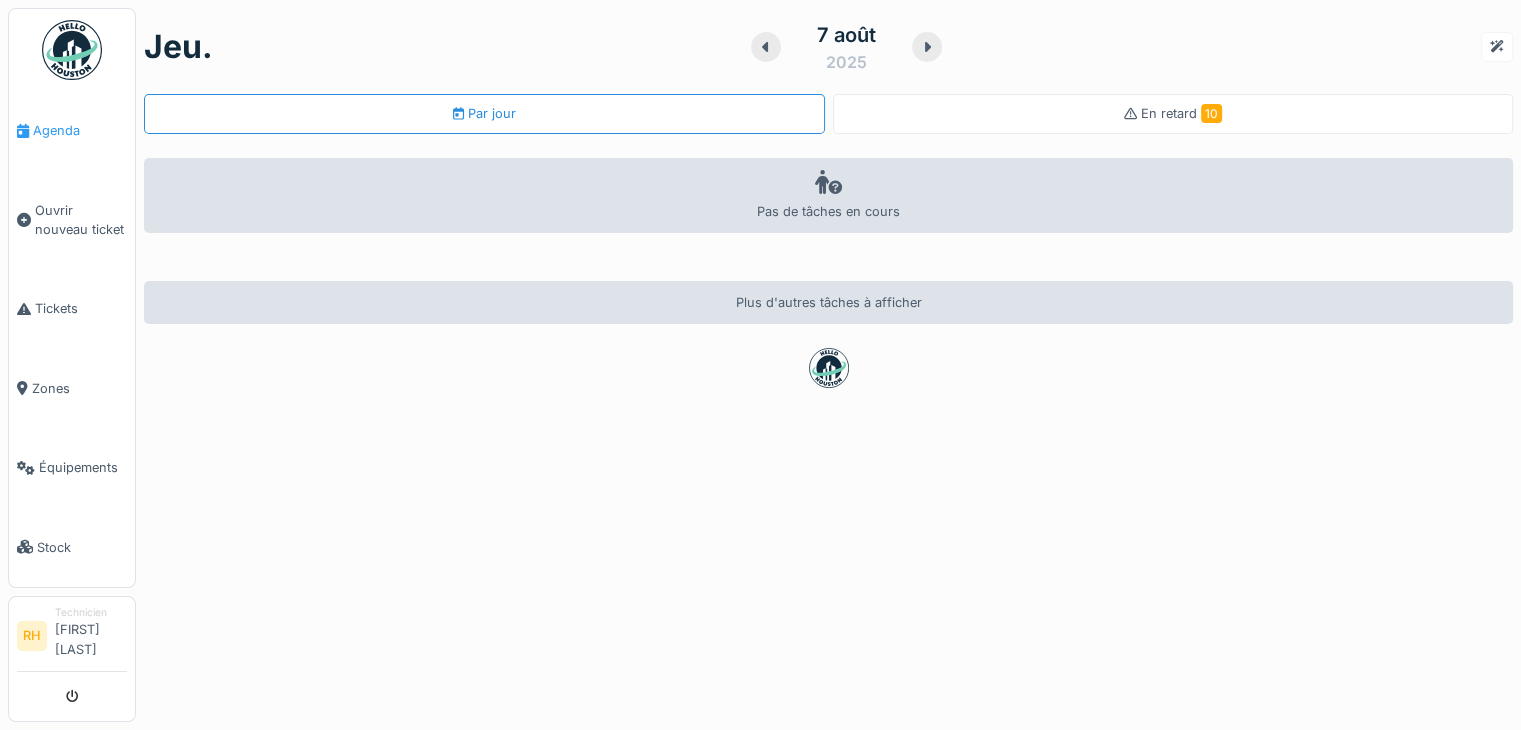 click on "Agenda" at bounding box center [80, 130] 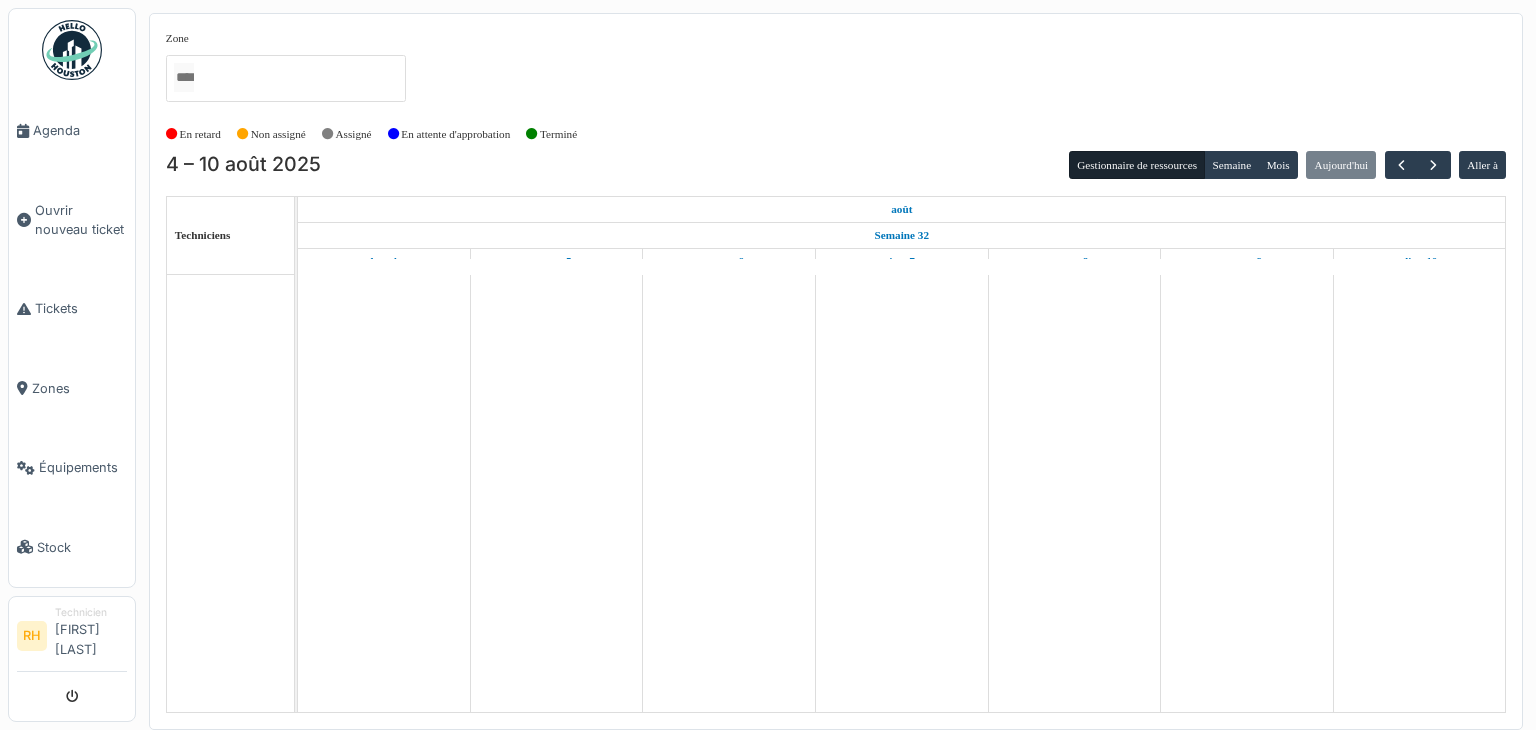 scroll, scrollTop: 0, scrollLeft: 0, axis: both 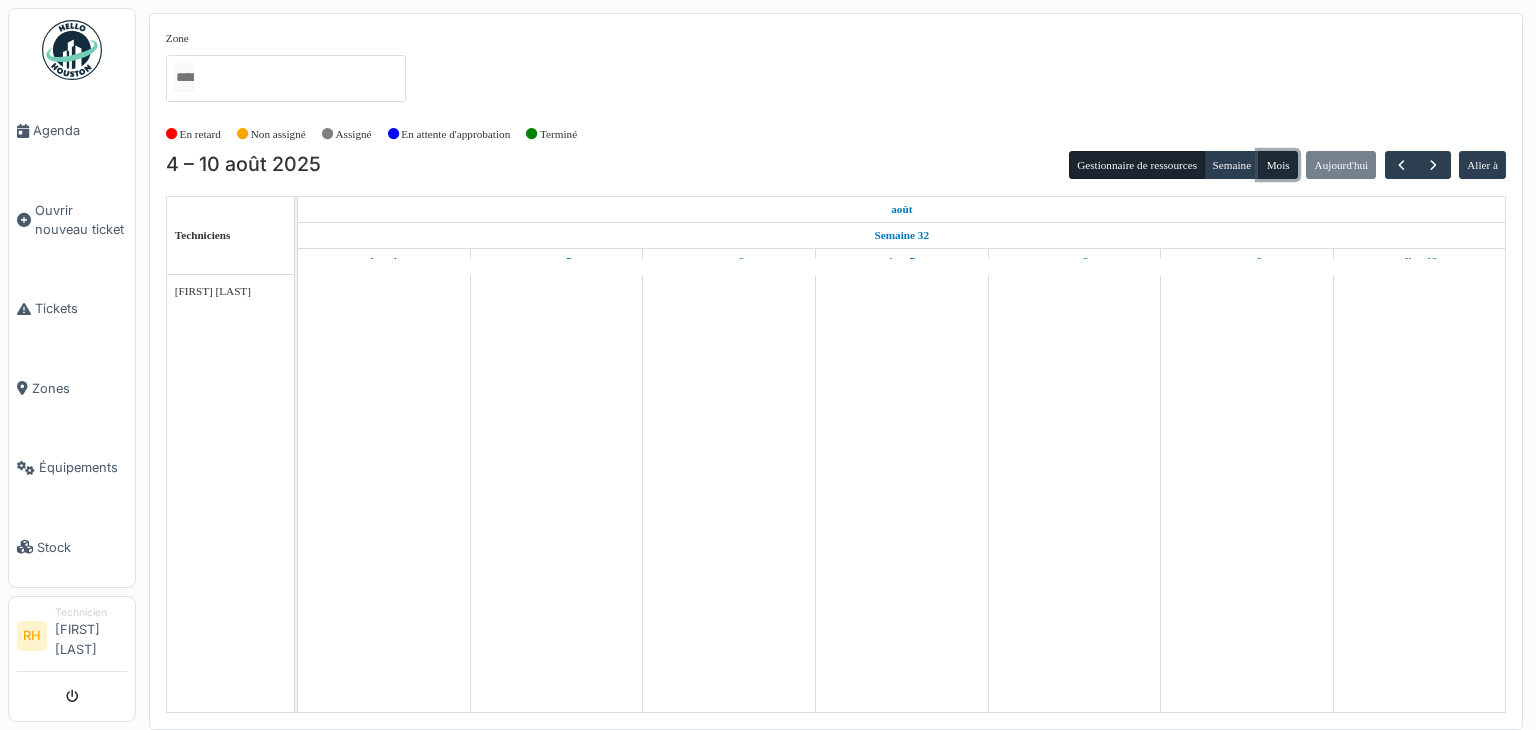 click on "Mois" at bounding box center [1278, 165] 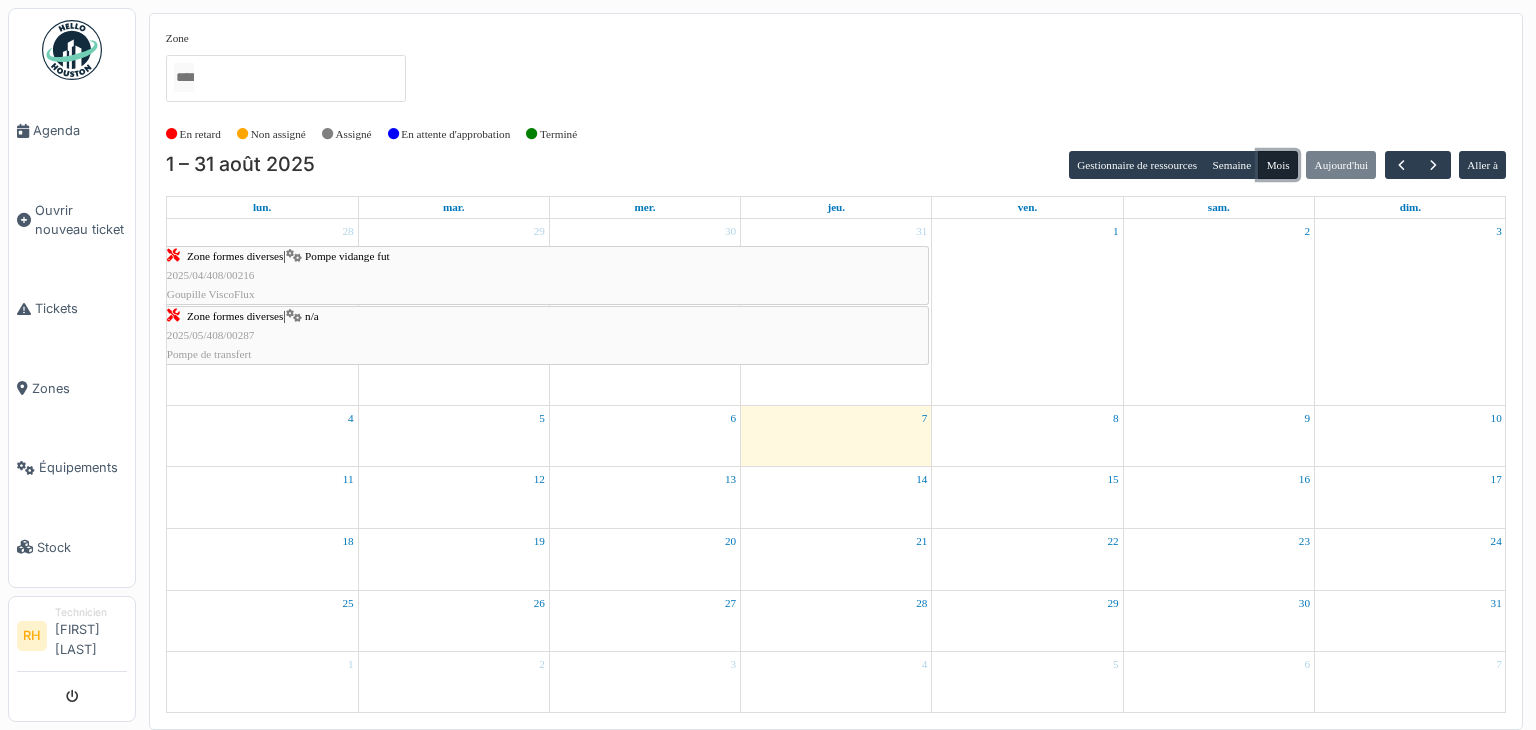 click on "Zone formes diverses
|     n/a
2025/04/08/00287
Pompe de transfert" at bounding box center (548, 336) 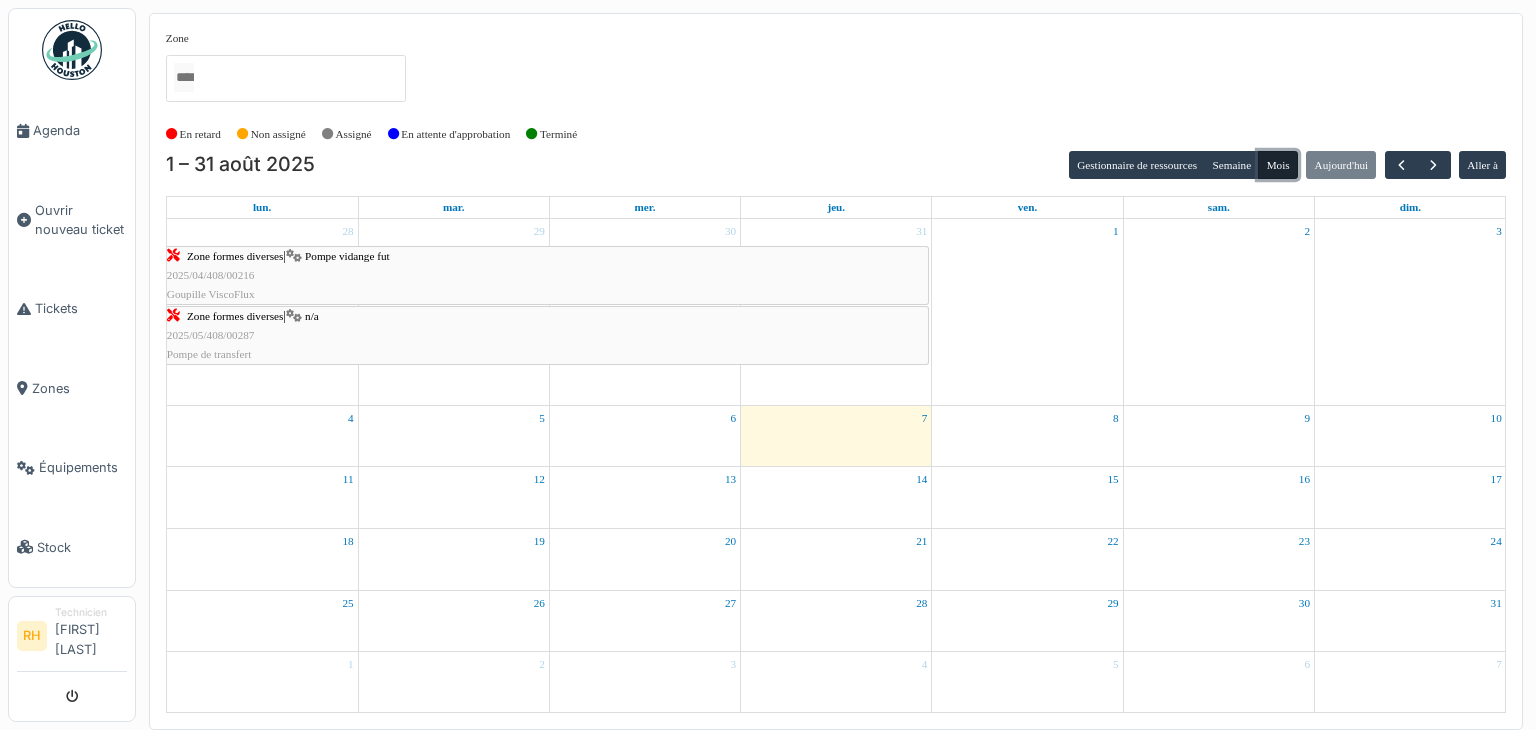 click on "Zone formes diverses
|     Pompe vidange fut
2025/04/408/00216
Goupille ViscoFlux" at bounding box center [548, 276] 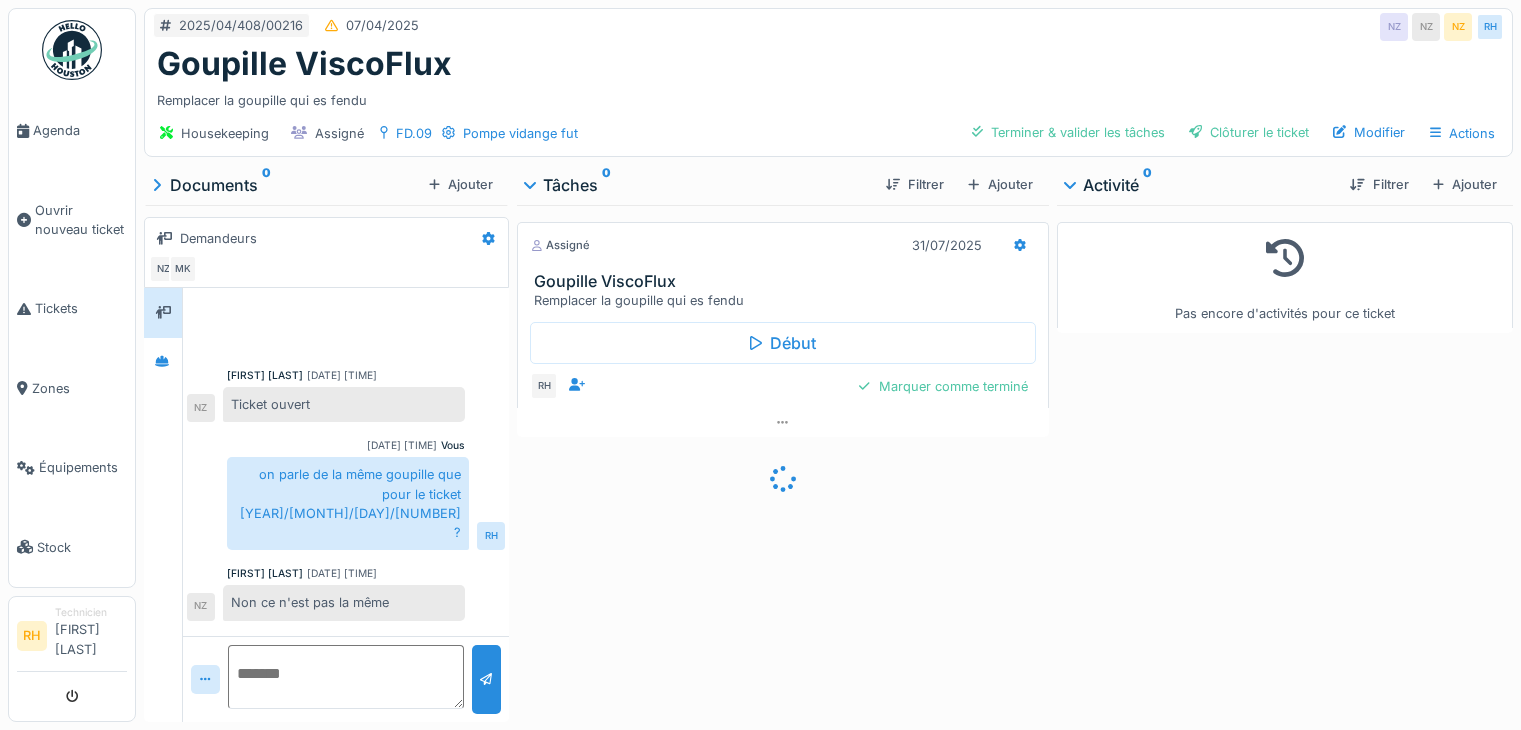 scroll, scrollTop: 0, scrollLeft: 0, axis: both 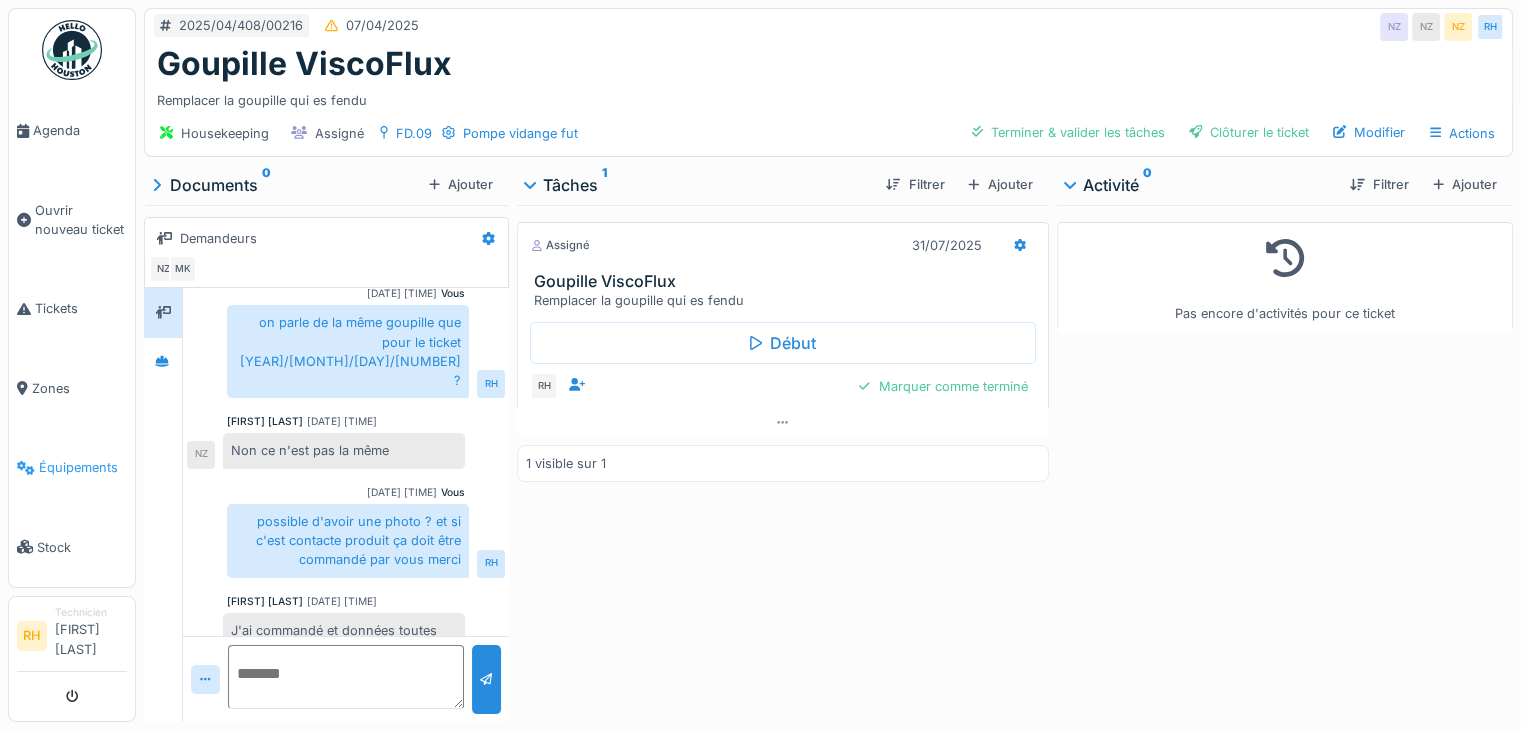 click on "Équipements" at bounding box center [83, 467] 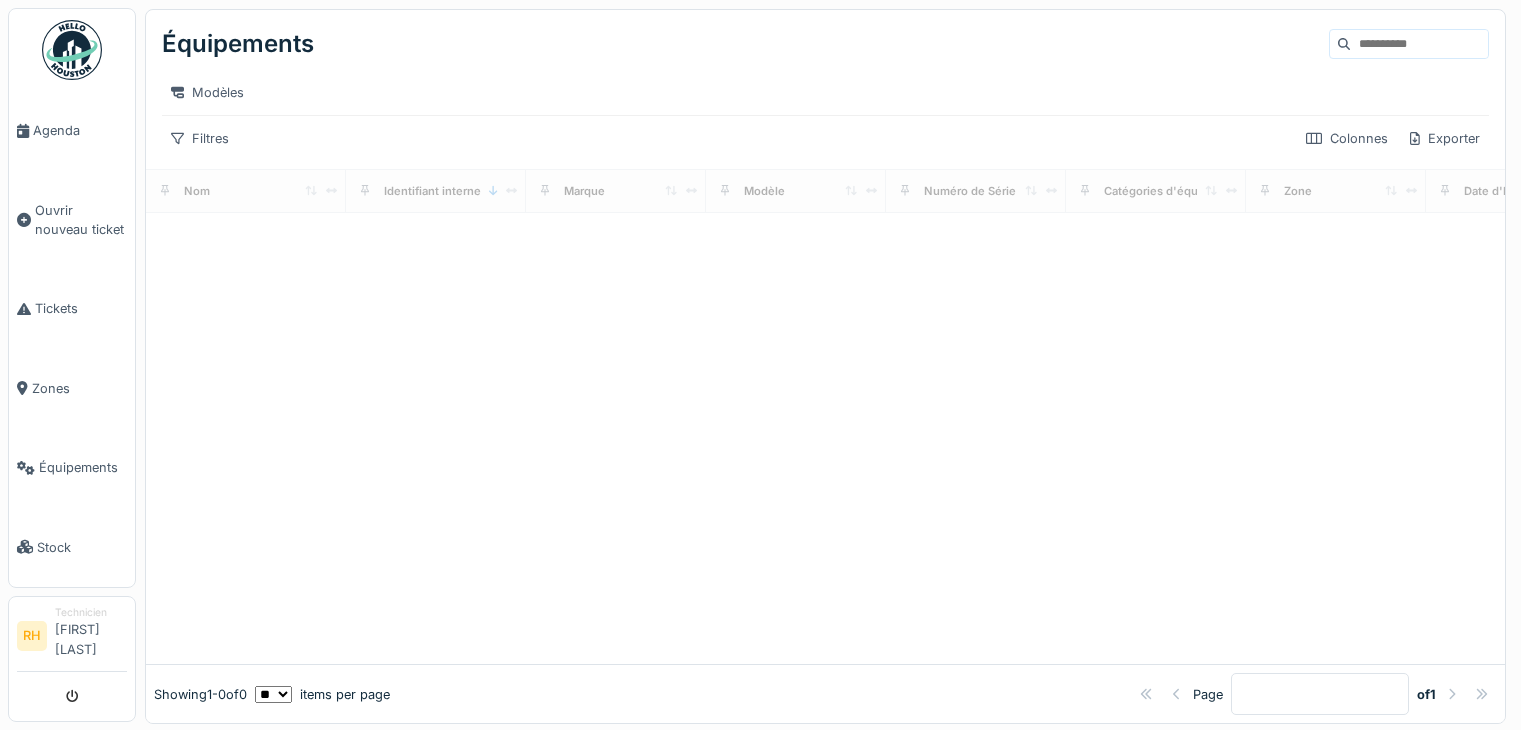 scroll, scrollTop: 0, scrollLeft: 0, axis: both 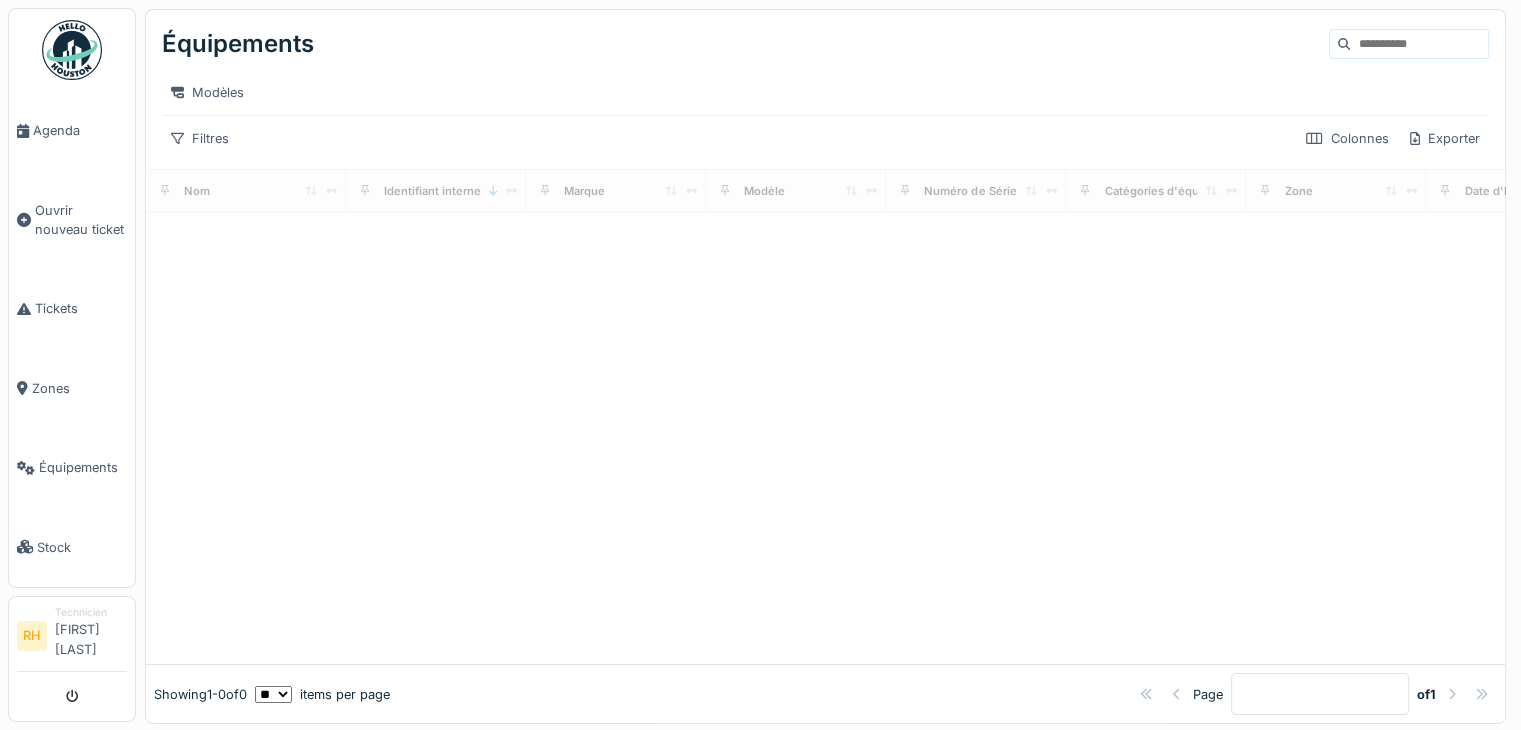 click at bounding box center (760, 365) 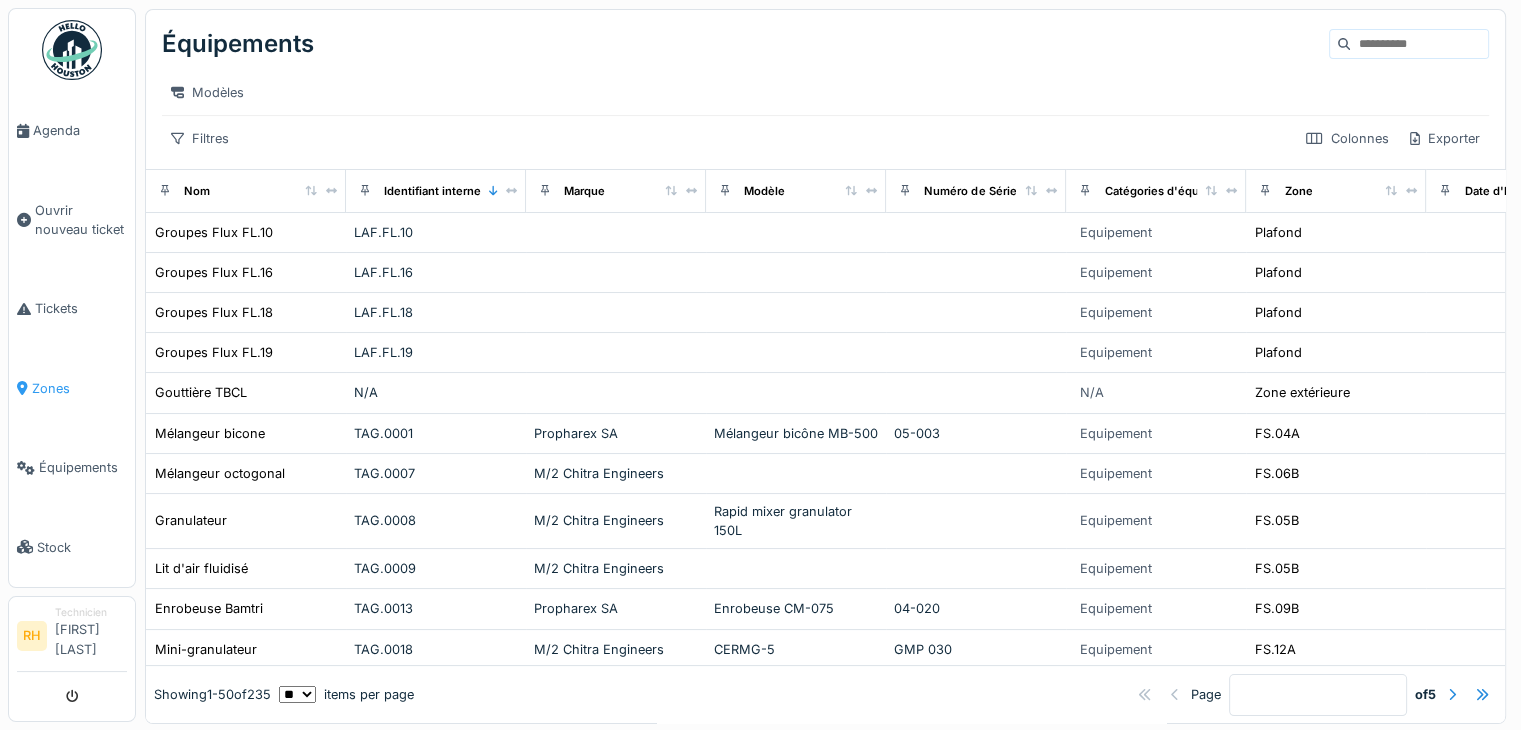 click on "Zones" at bounding box center [79, 388] 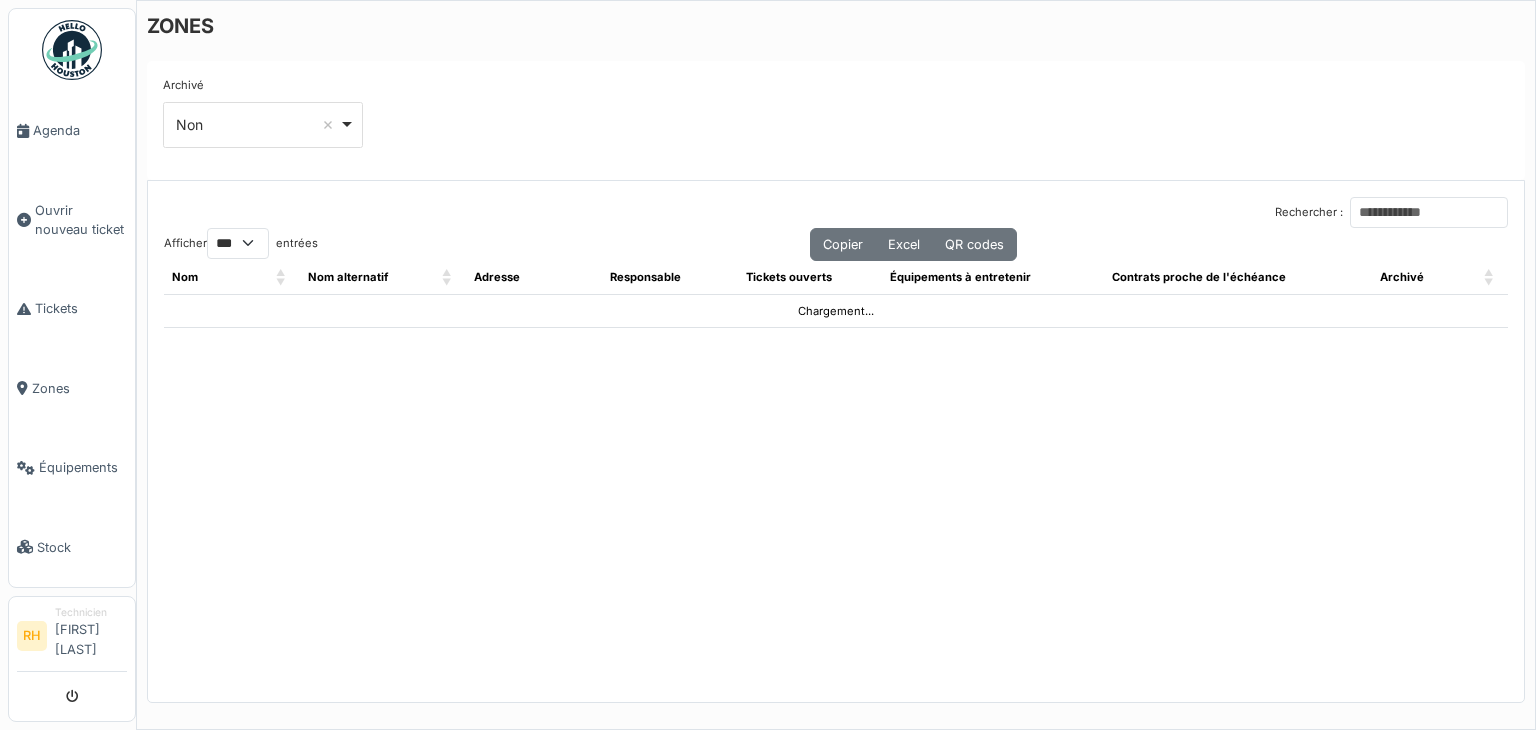 select on "***" 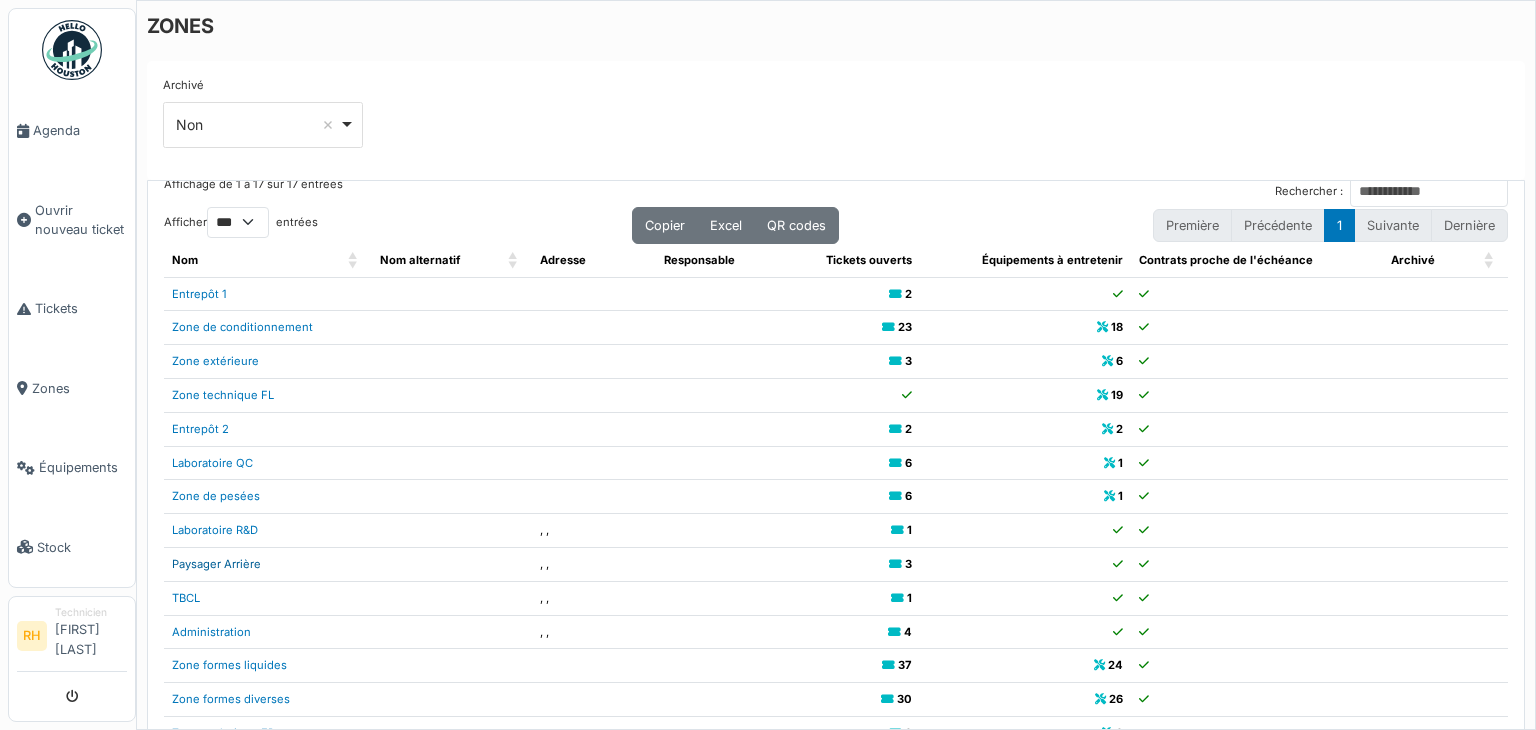 scroll, scrollTop: 40, scrollLeft: 0, axis: vertical 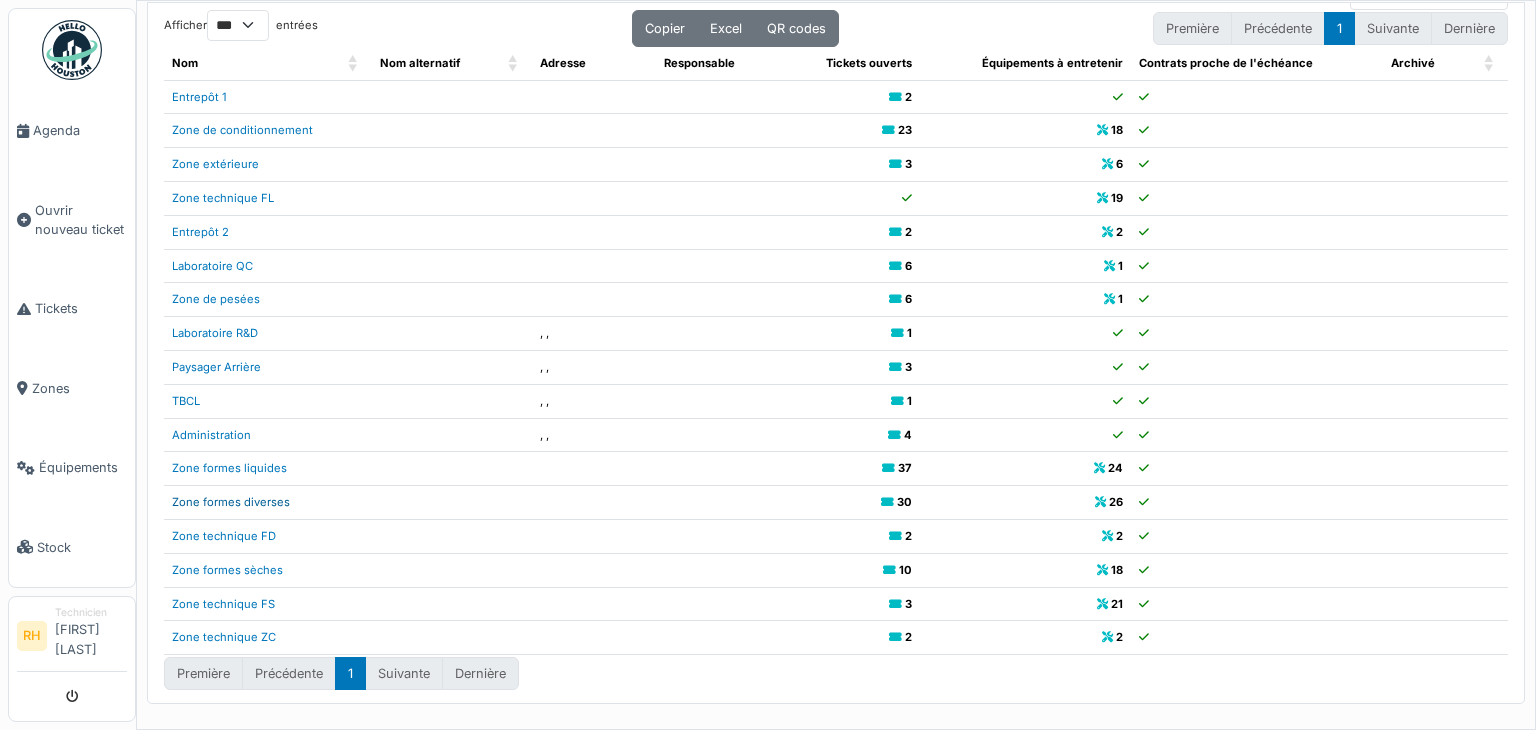 click on "Zone formes diverses" at bounding box center [231, 502] 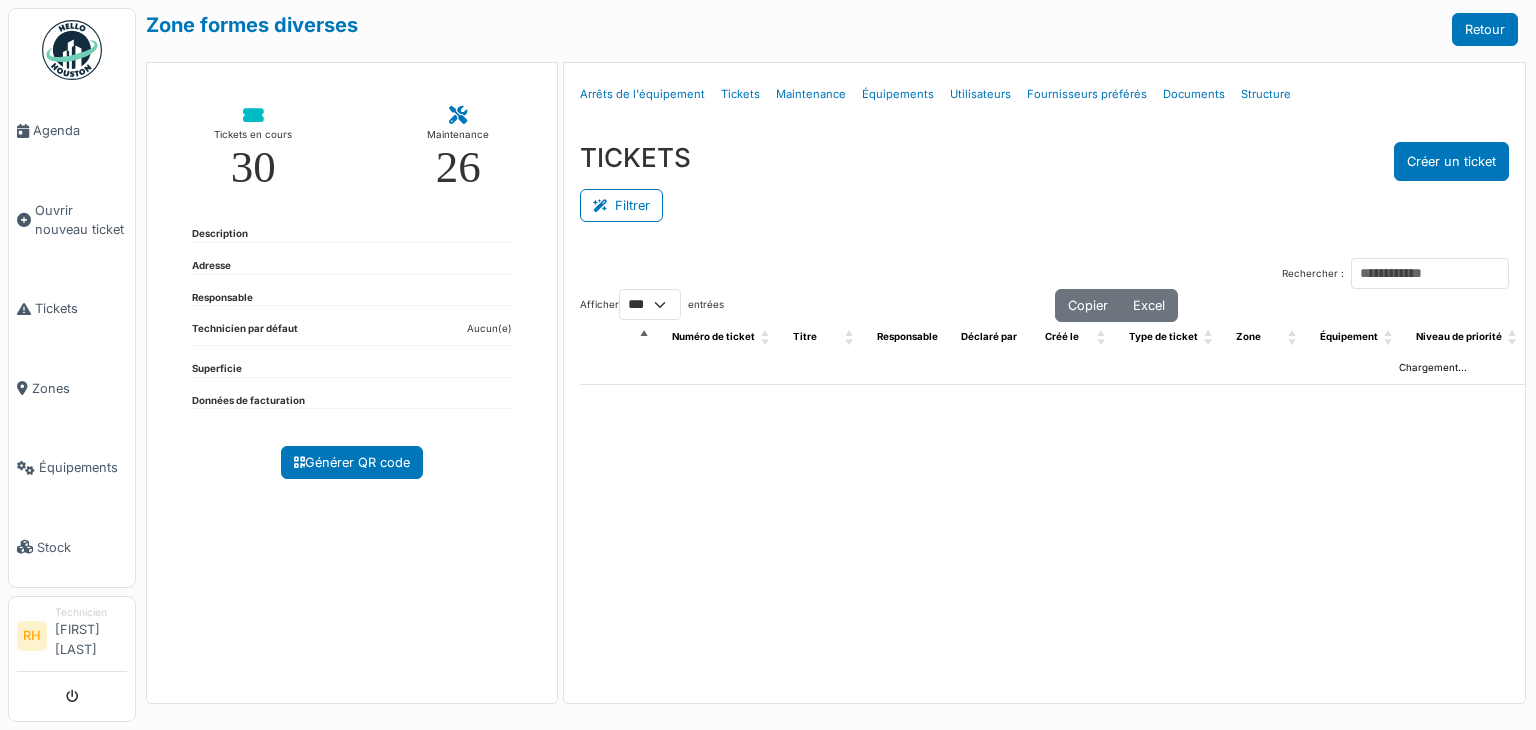 select on "***" 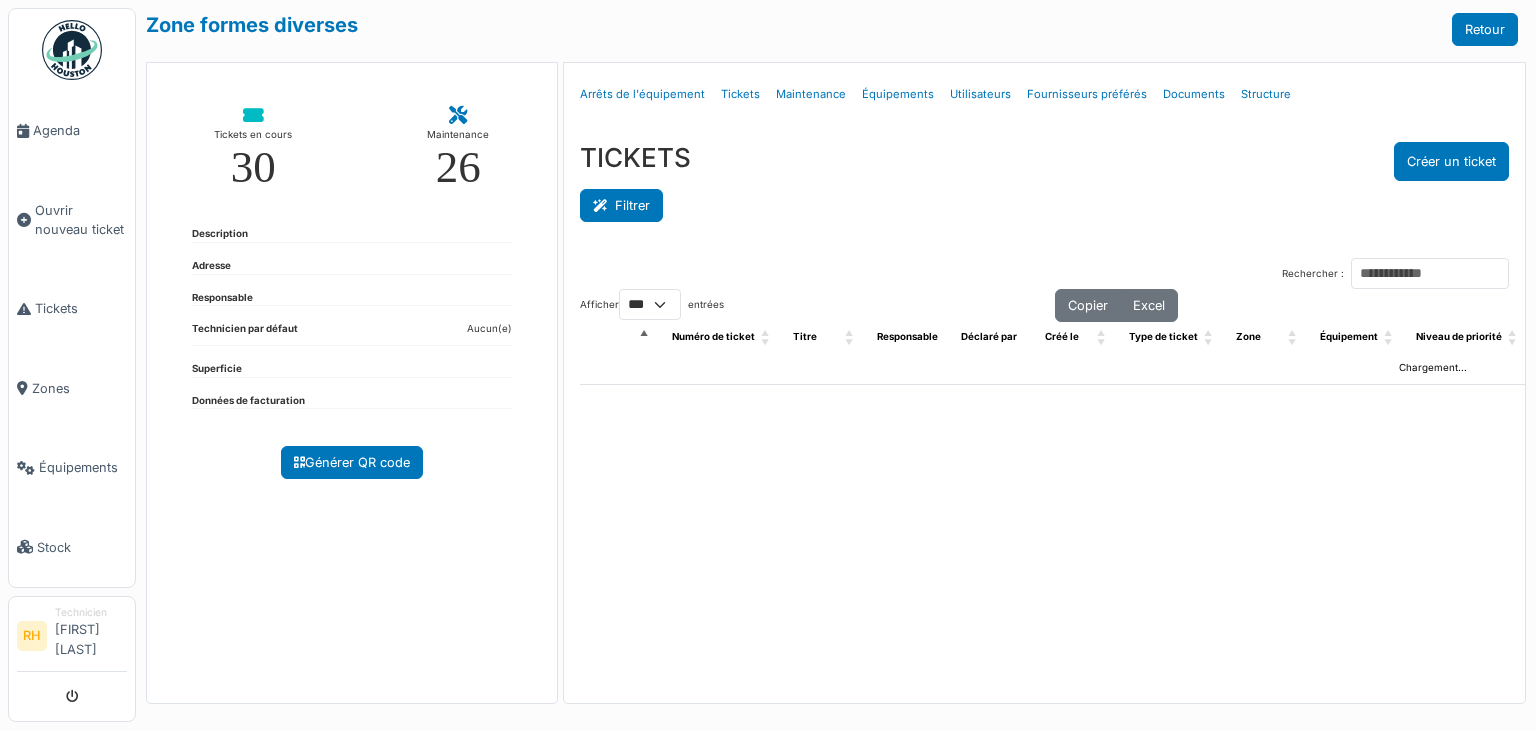 click on "Filtrer" at bounding box center (621, 205) 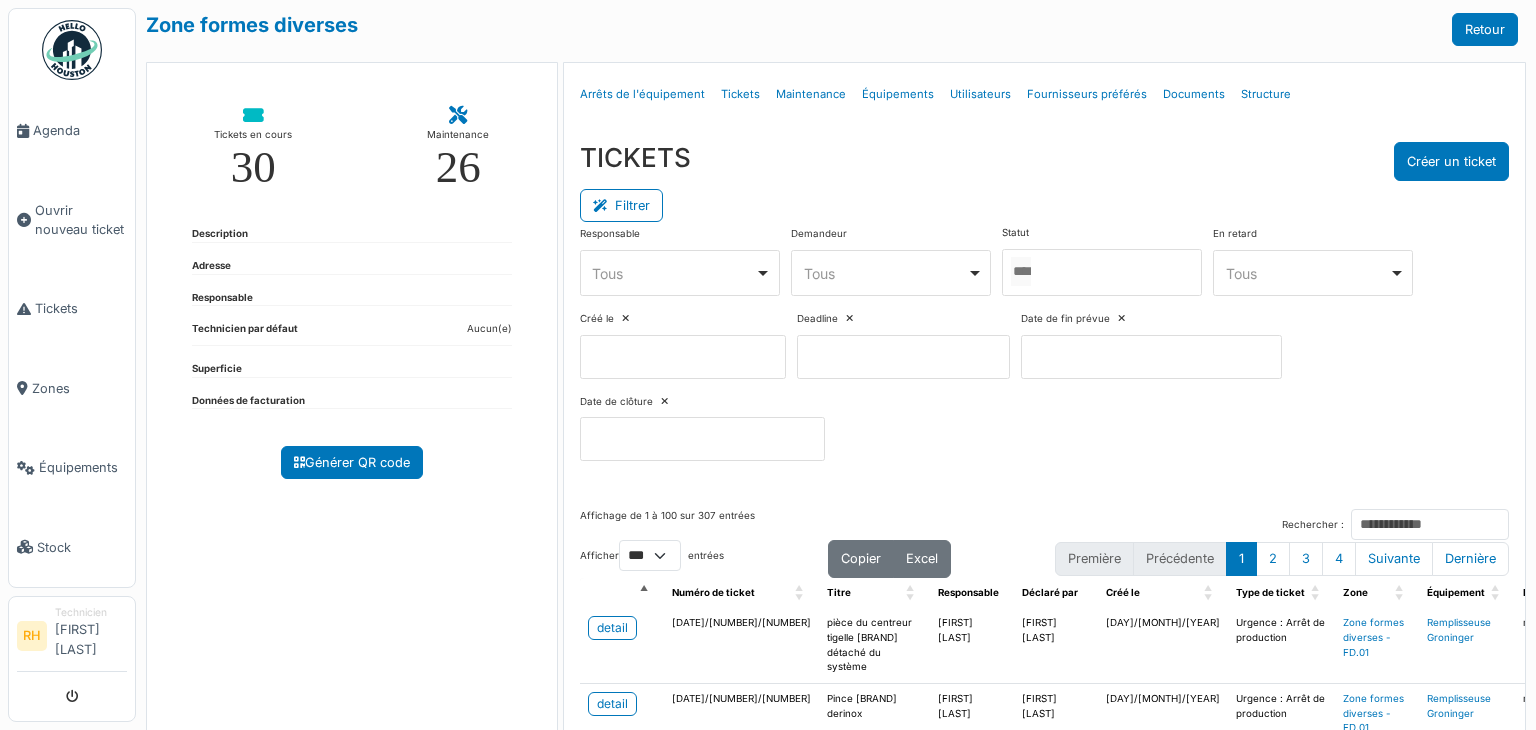 click at bounding box center [1102, 272] 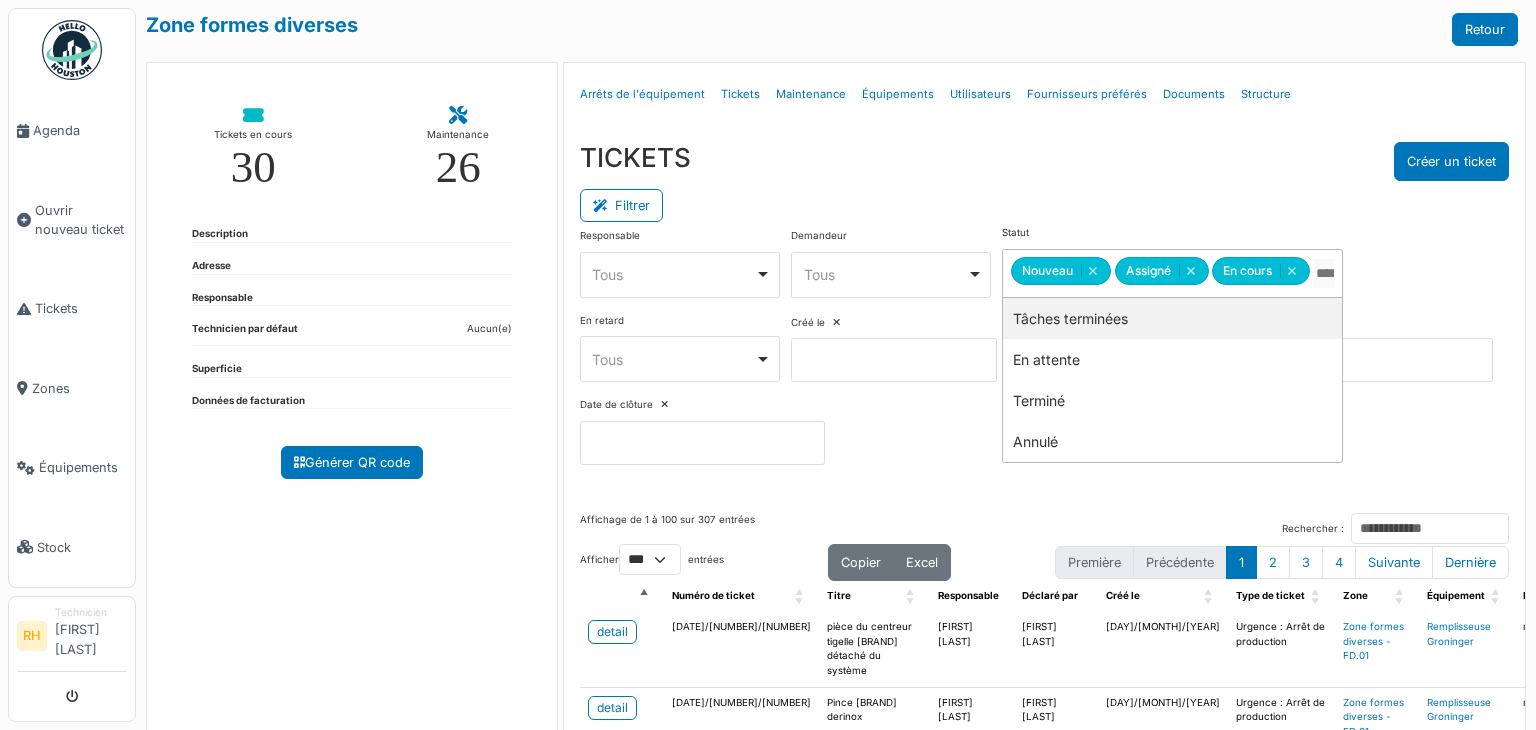 click on "TICKETS
Créer un ticket" at bounding box center (1044, 161) 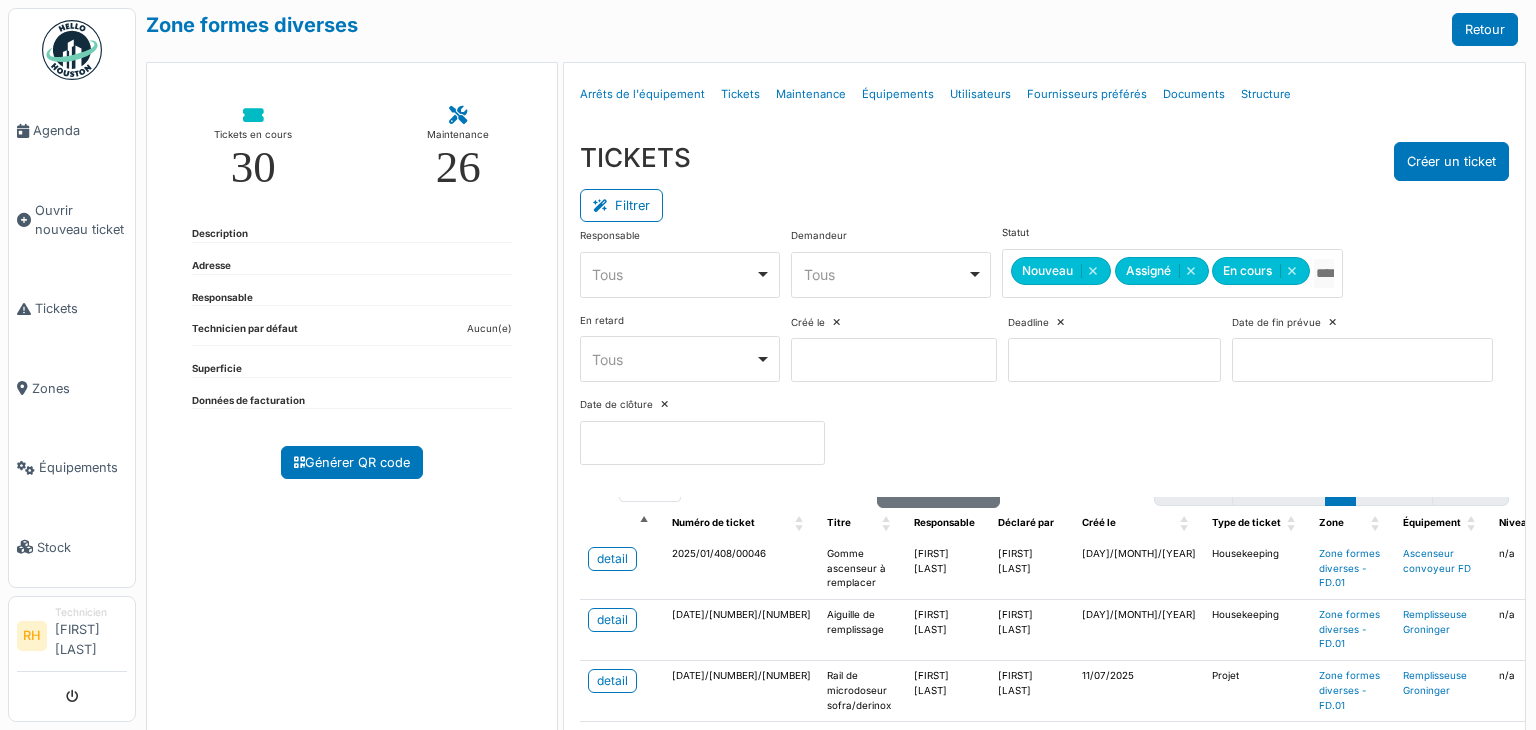 scroll, scrollTop: 0, scrollLeft: 0, axis: both 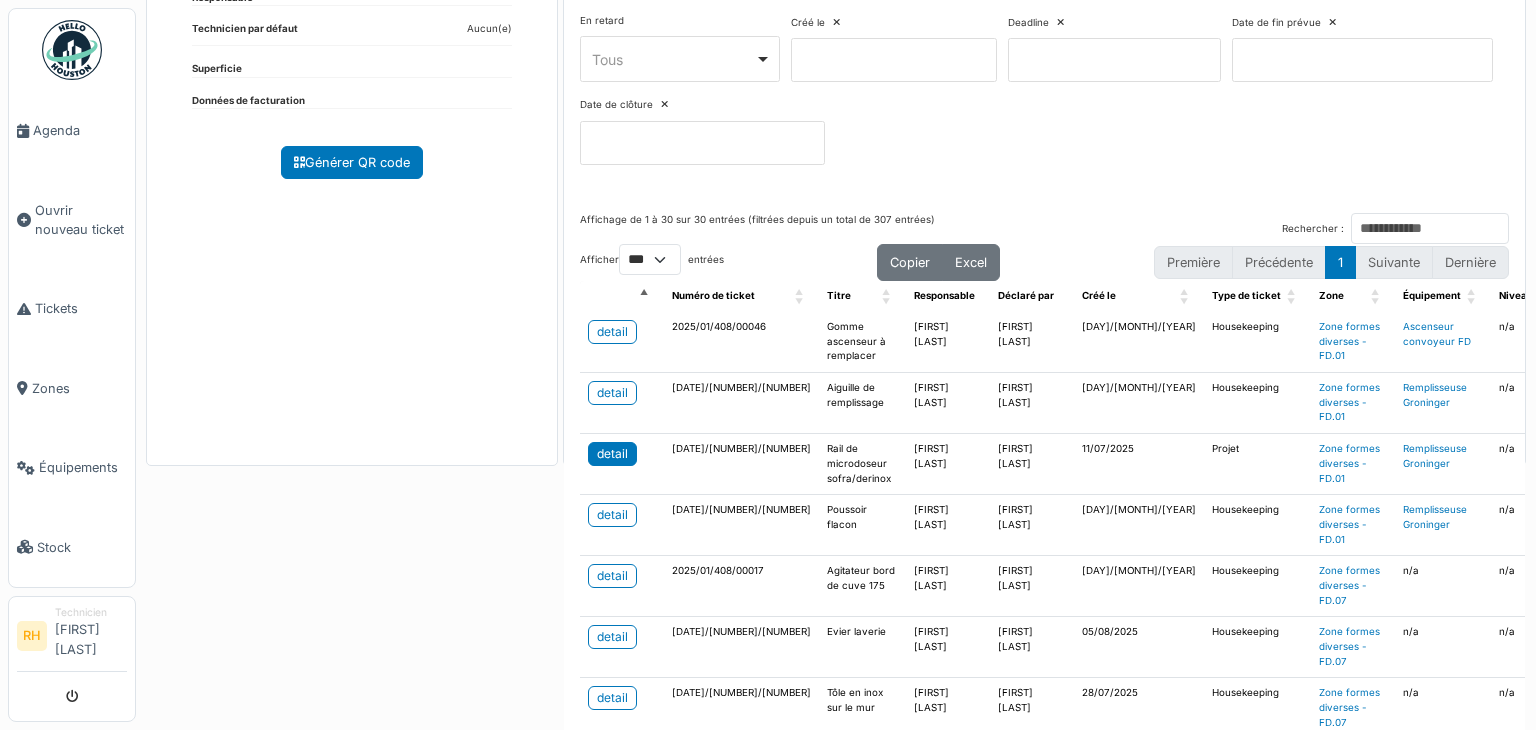 click on "detail" at bounding box center [612, 454] 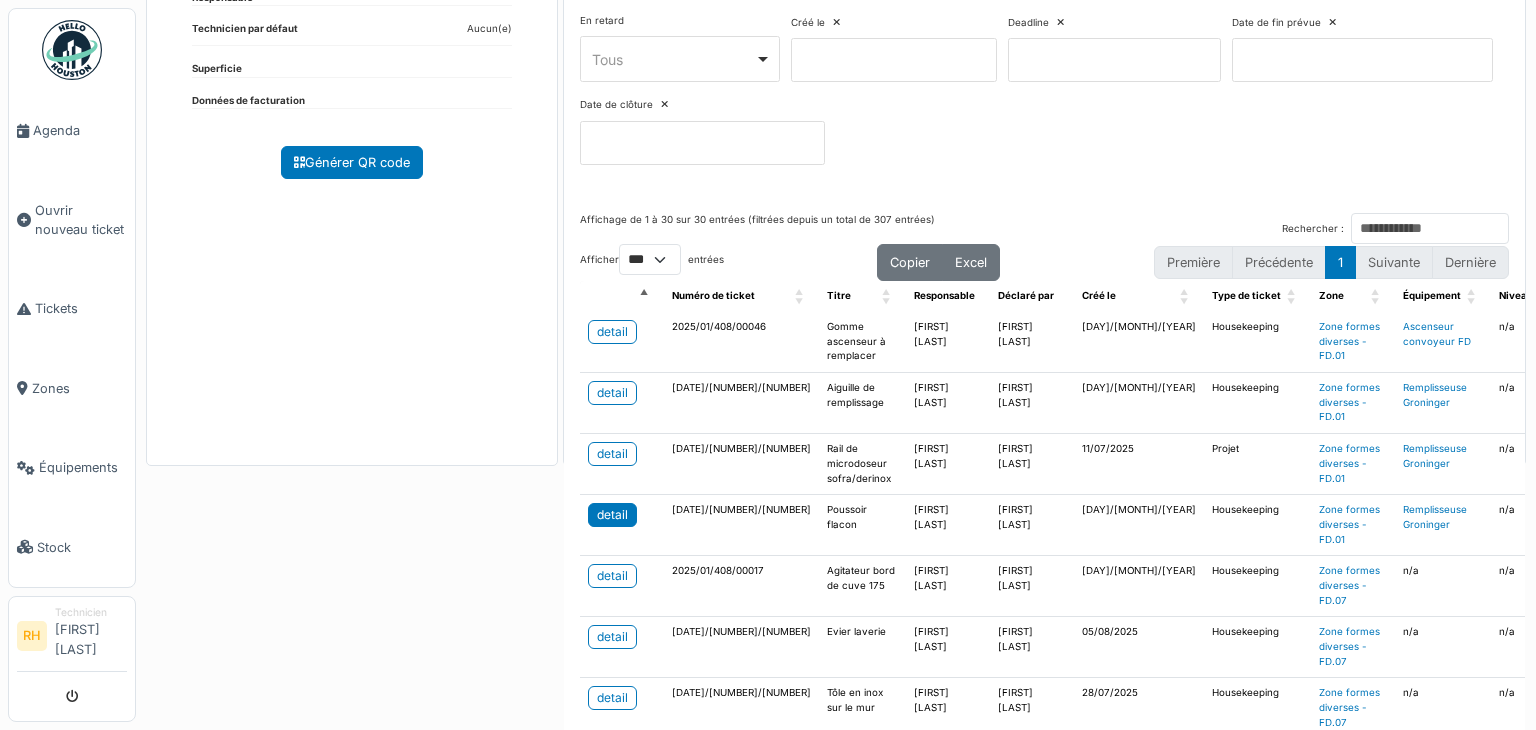 click on "detail" at bounding box center [612, 515] 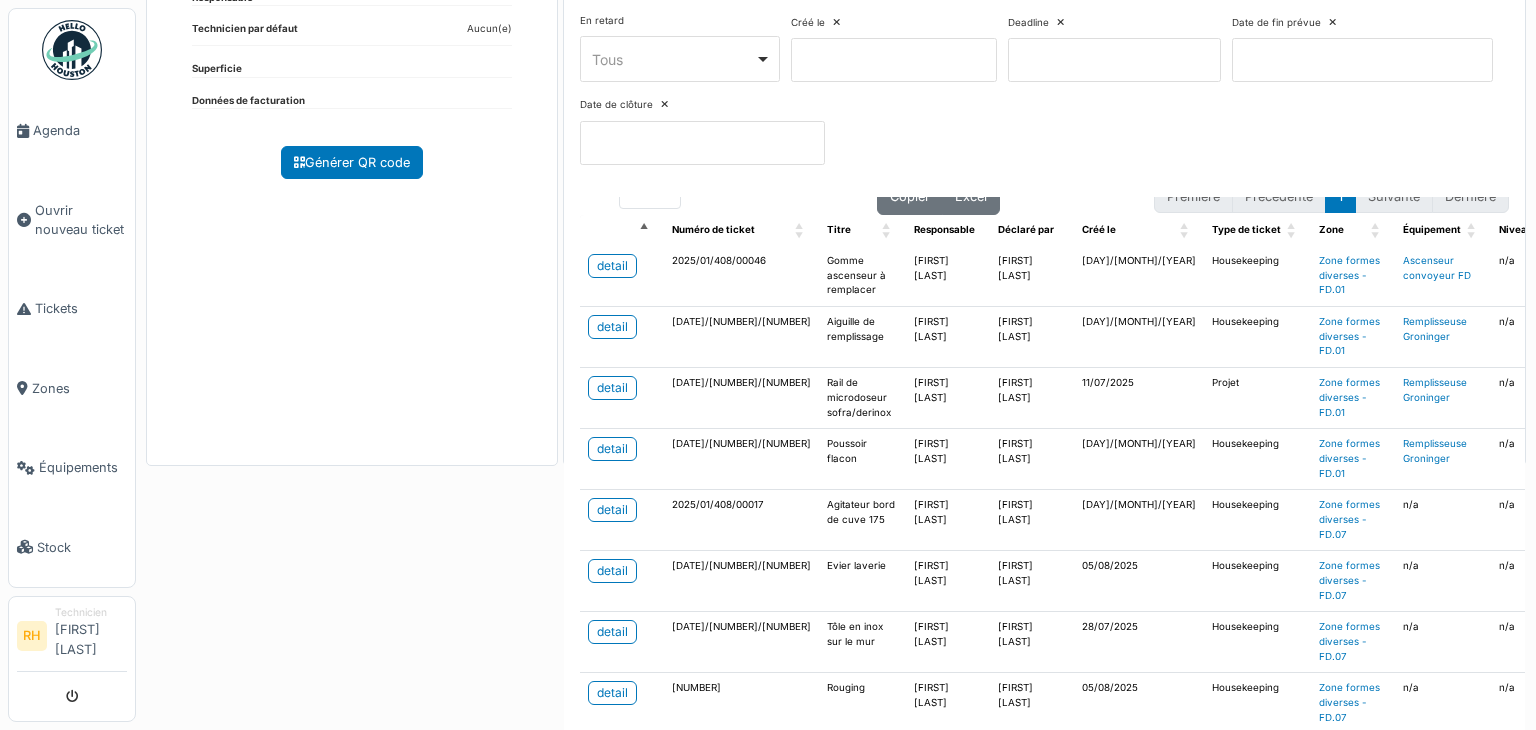 scroll, scrollTop: 100, scrollLeft: 0, axis: vertical 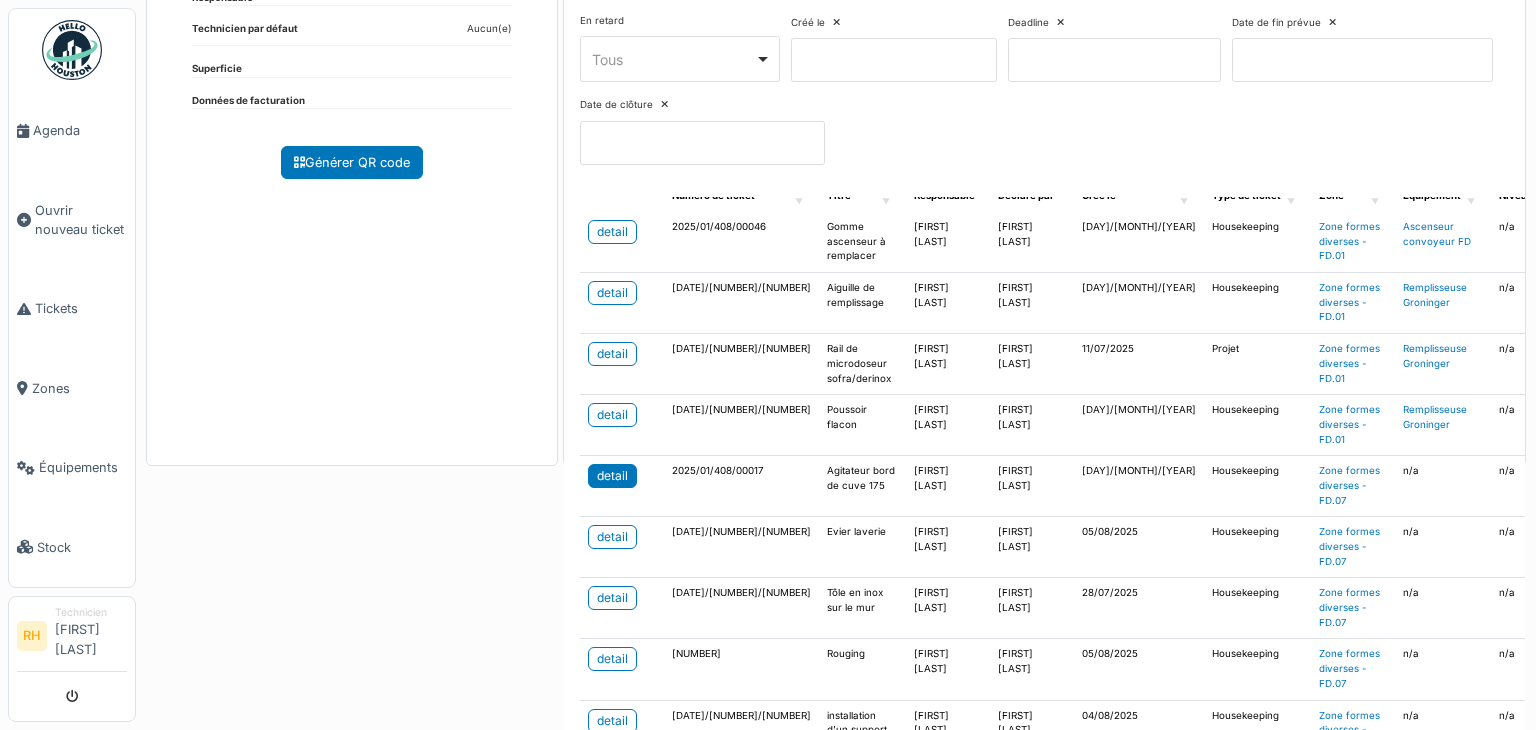 click on "detail" at bounding box center (612, 476) 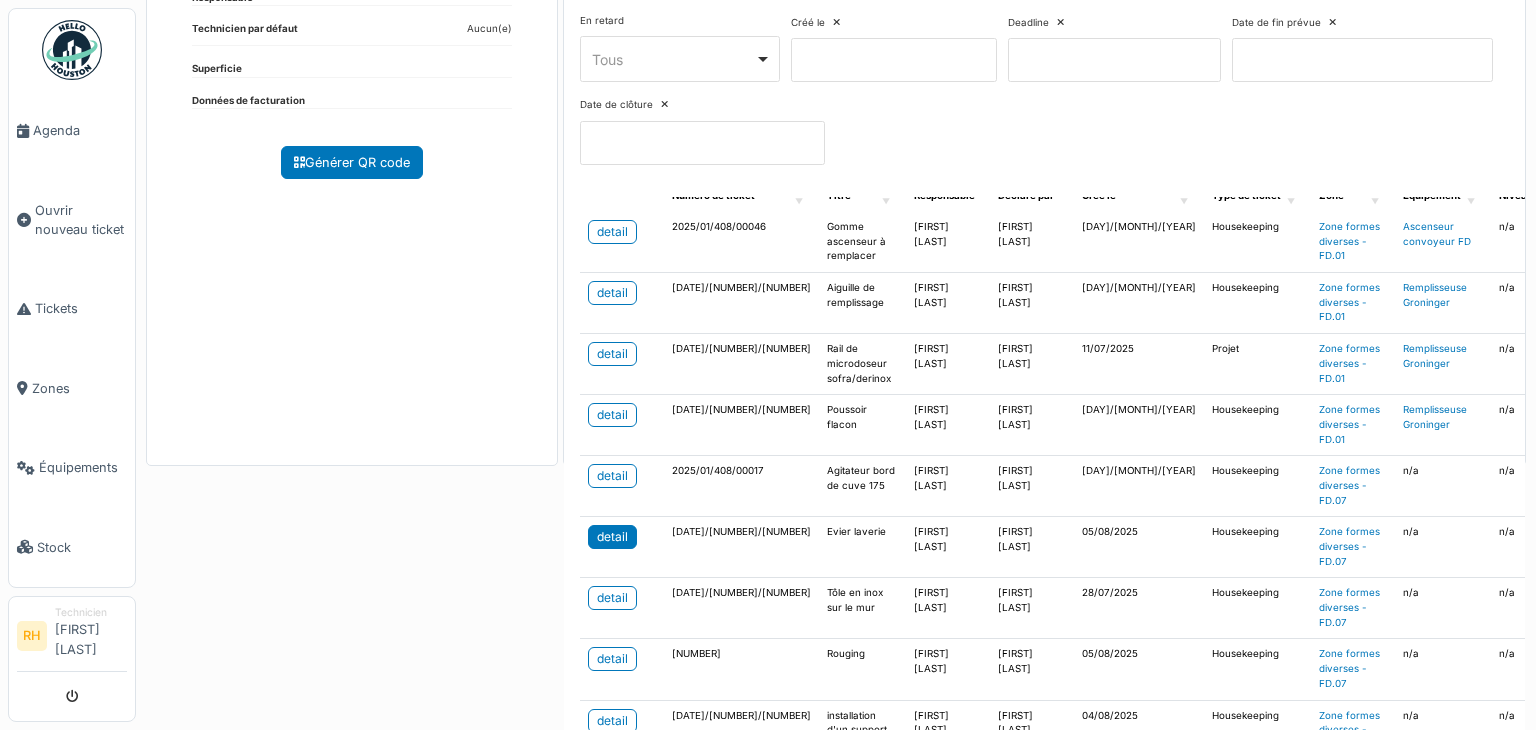 click on "detail" at bounding box center (612, 537) 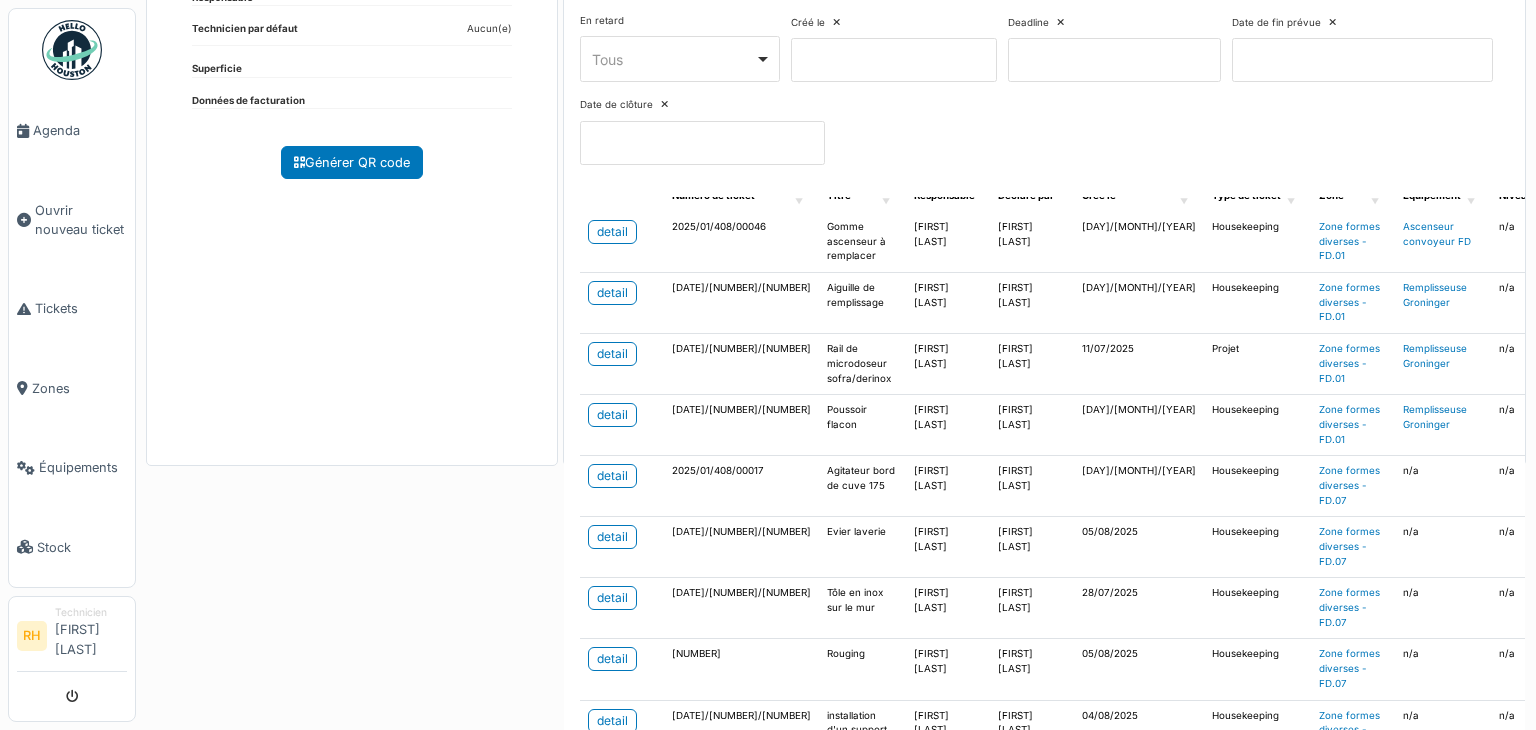 scroll, scrollTop: 200, scrollLeft: 0, axis: vertical 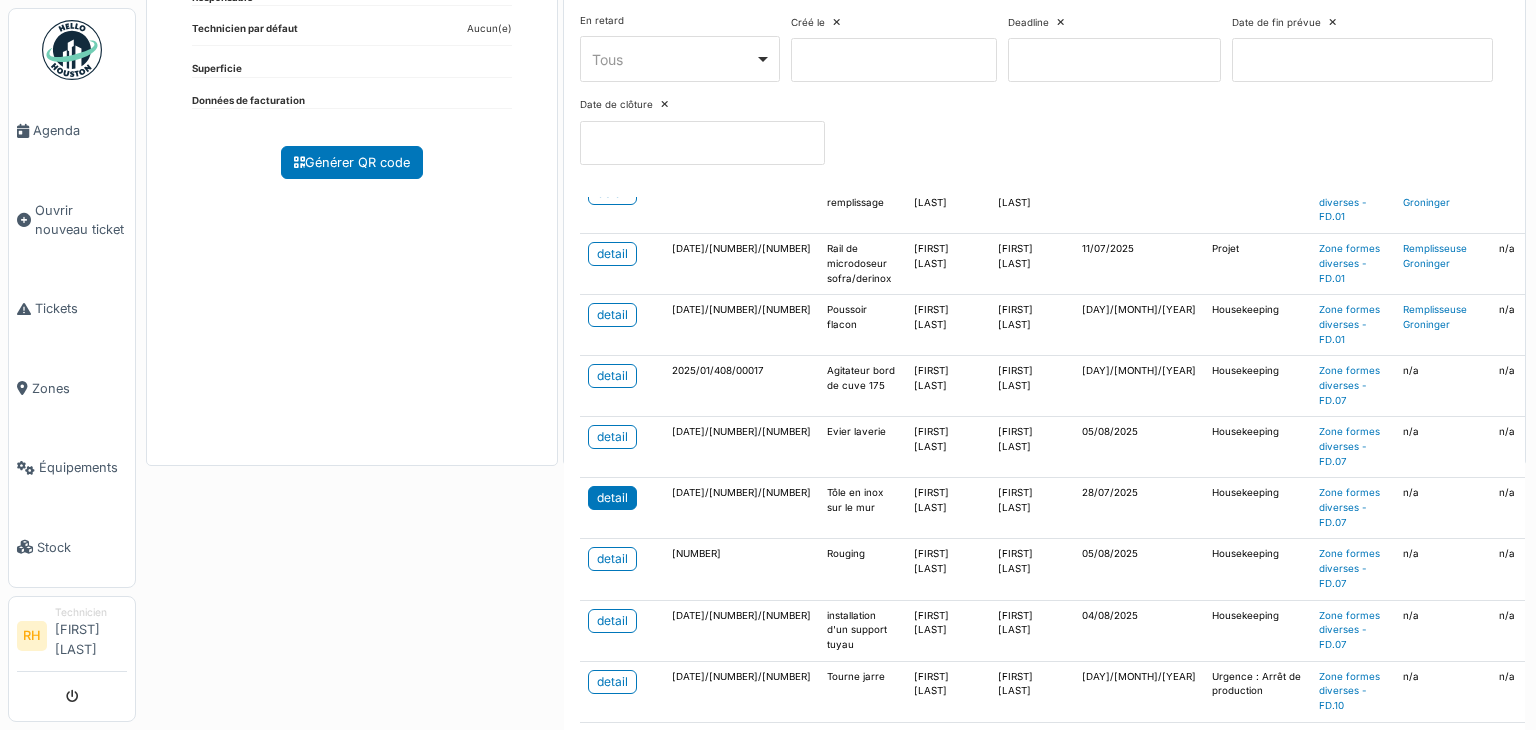 click on "detail" at bounding box center (612, 498) 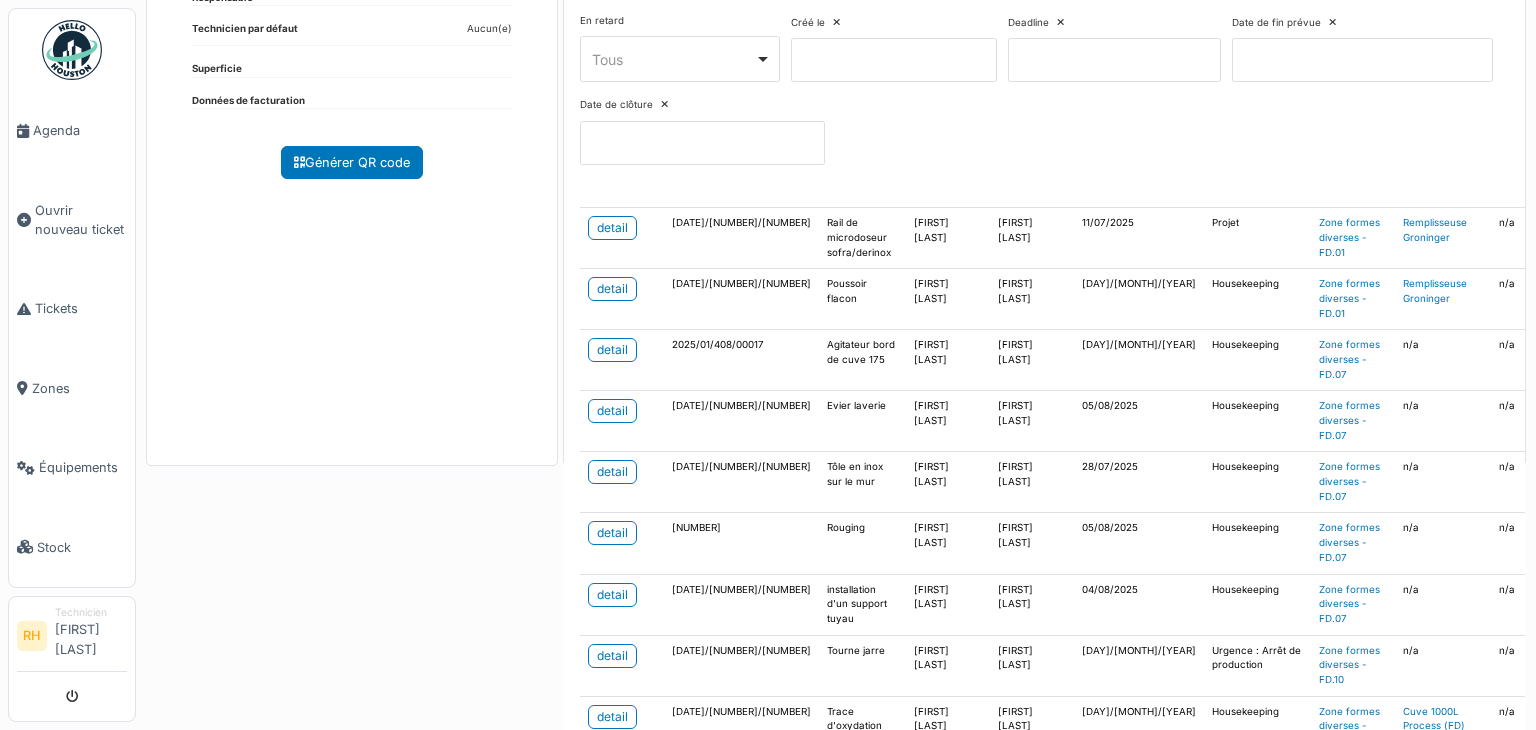 scroll, scrollTop: 300, scrollLeft: 0, axis: vertical 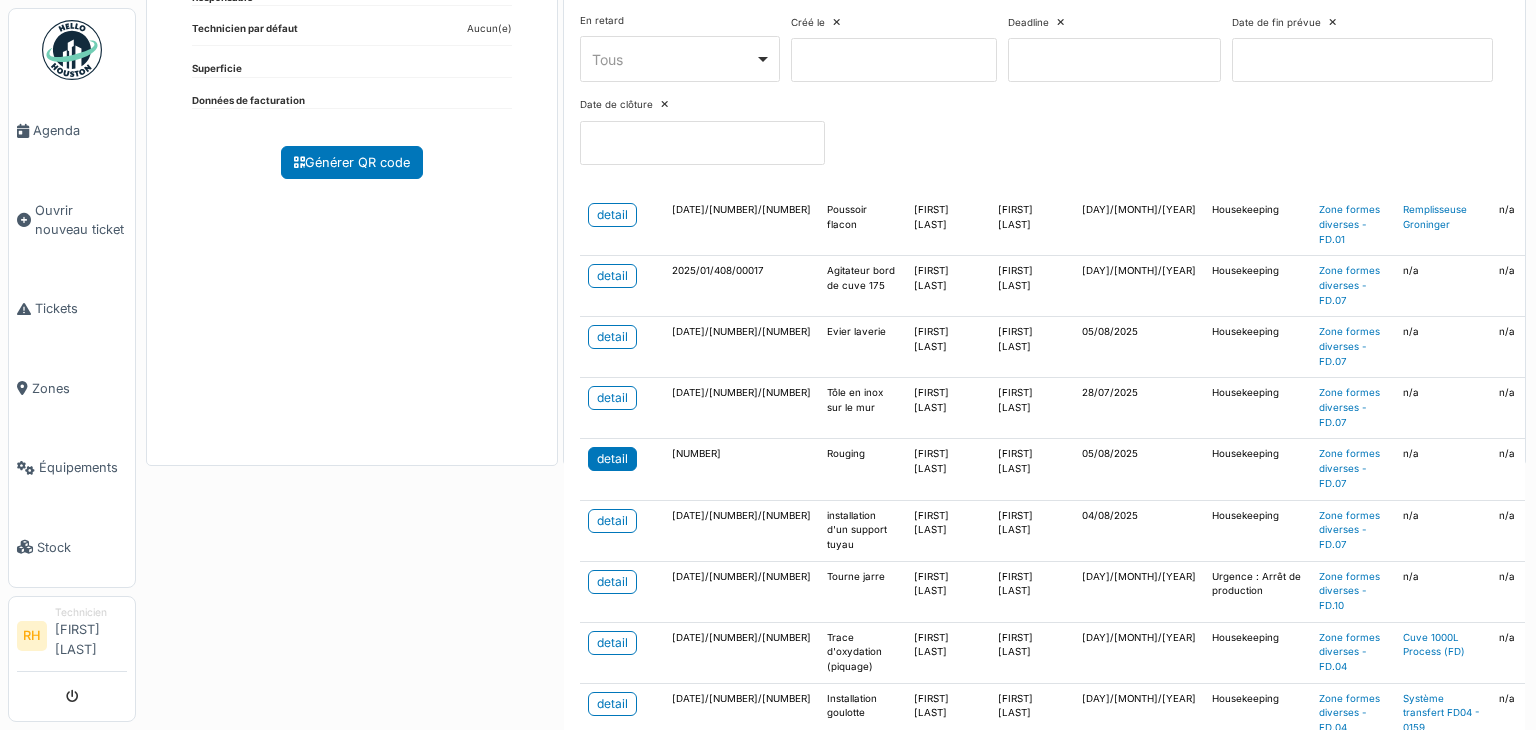 click on "detail" at bounding box center [612, 459] 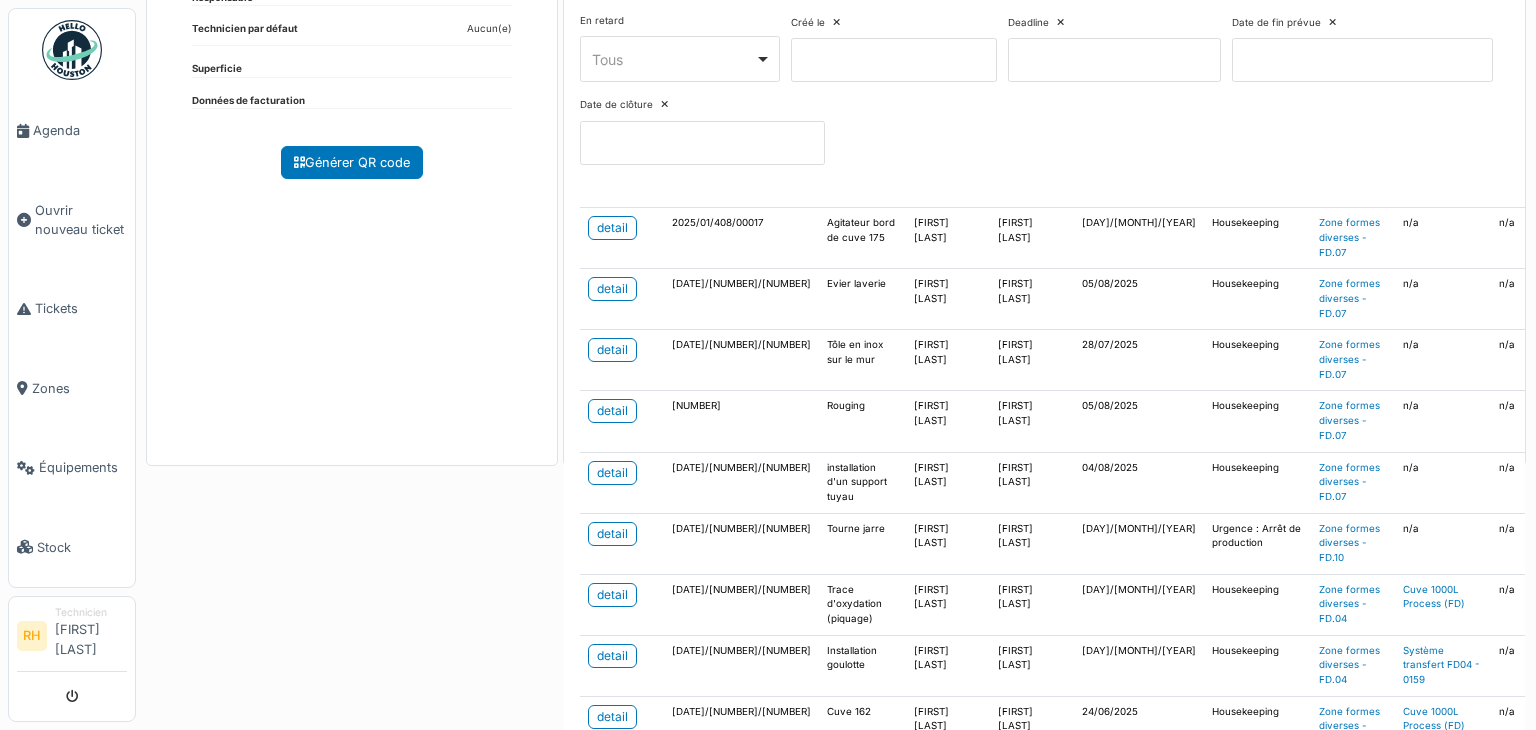 scroll, scrollTop: 400, scrollLeft: 0, axis: vertical 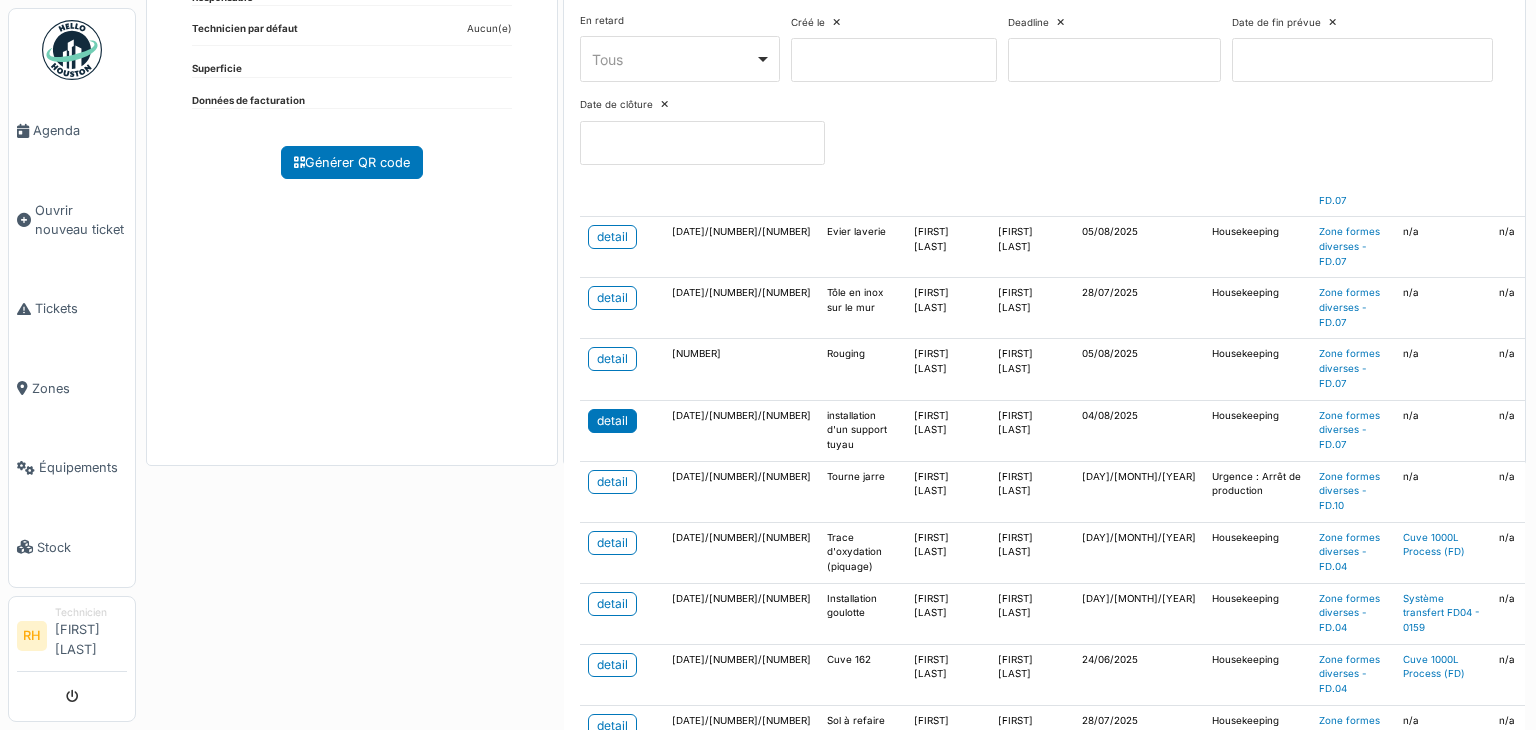 click on "detail" at bounding box center (612, 421) 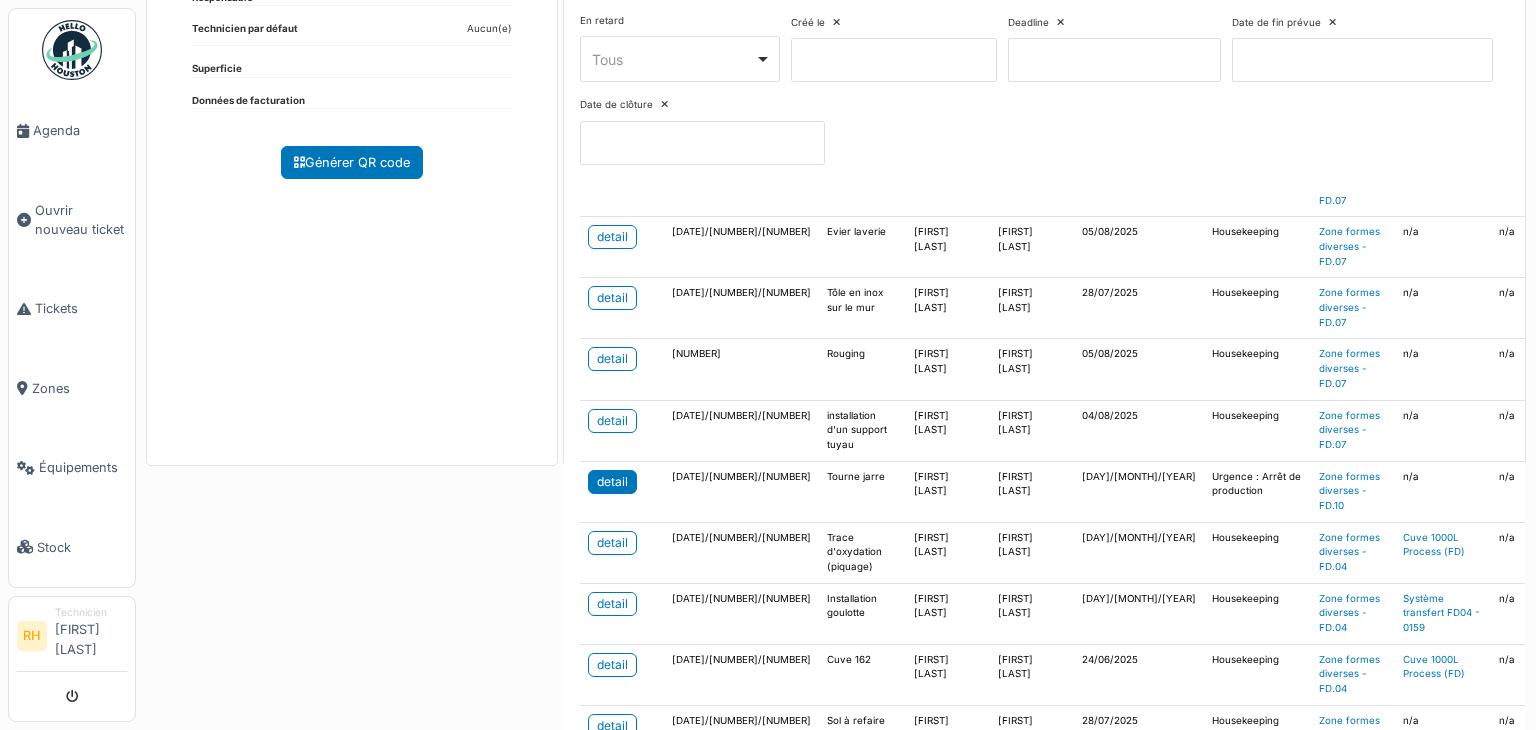 click on "detail" at bounding box center (612, 482) 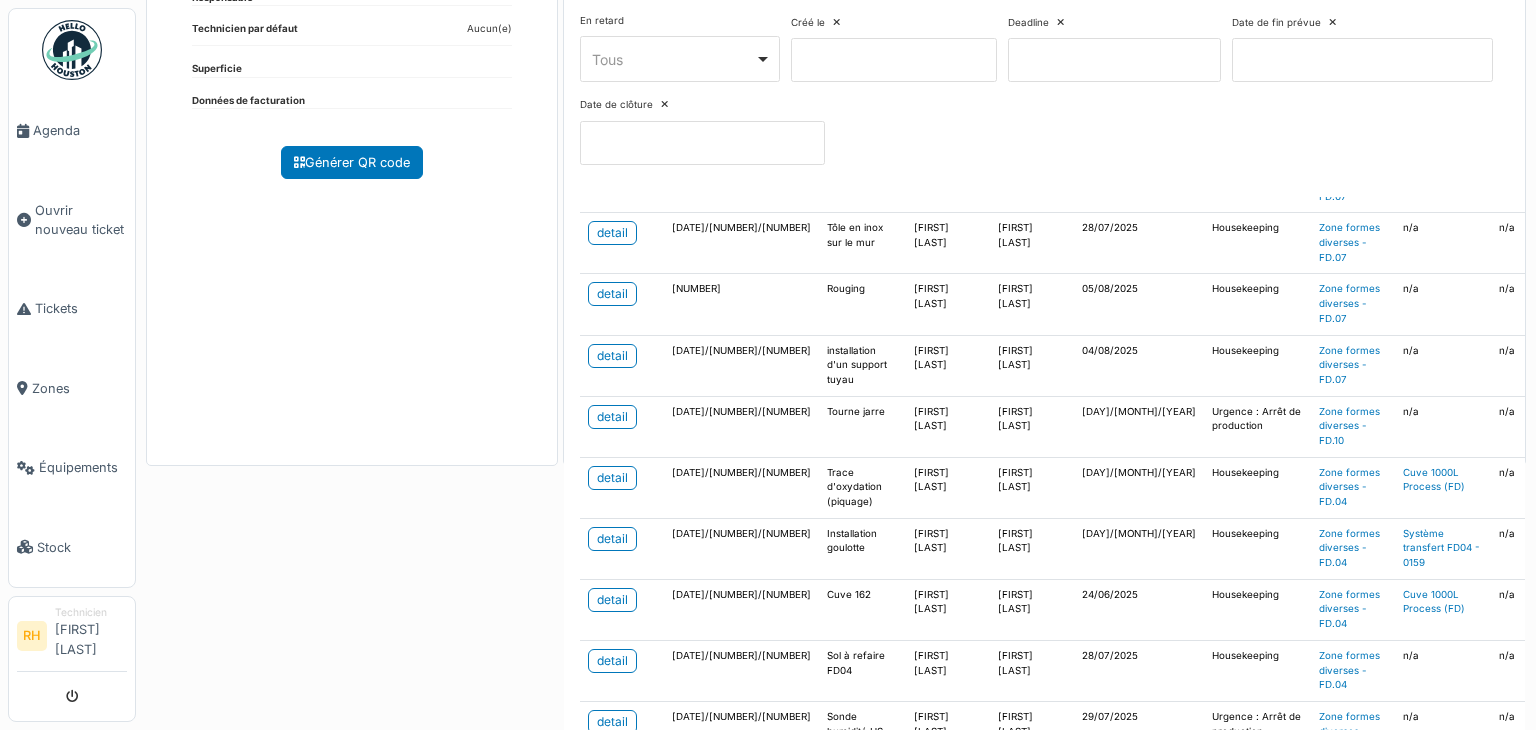 scroll, scrollTop: 500, scrollLeft: 0, axis: vertical 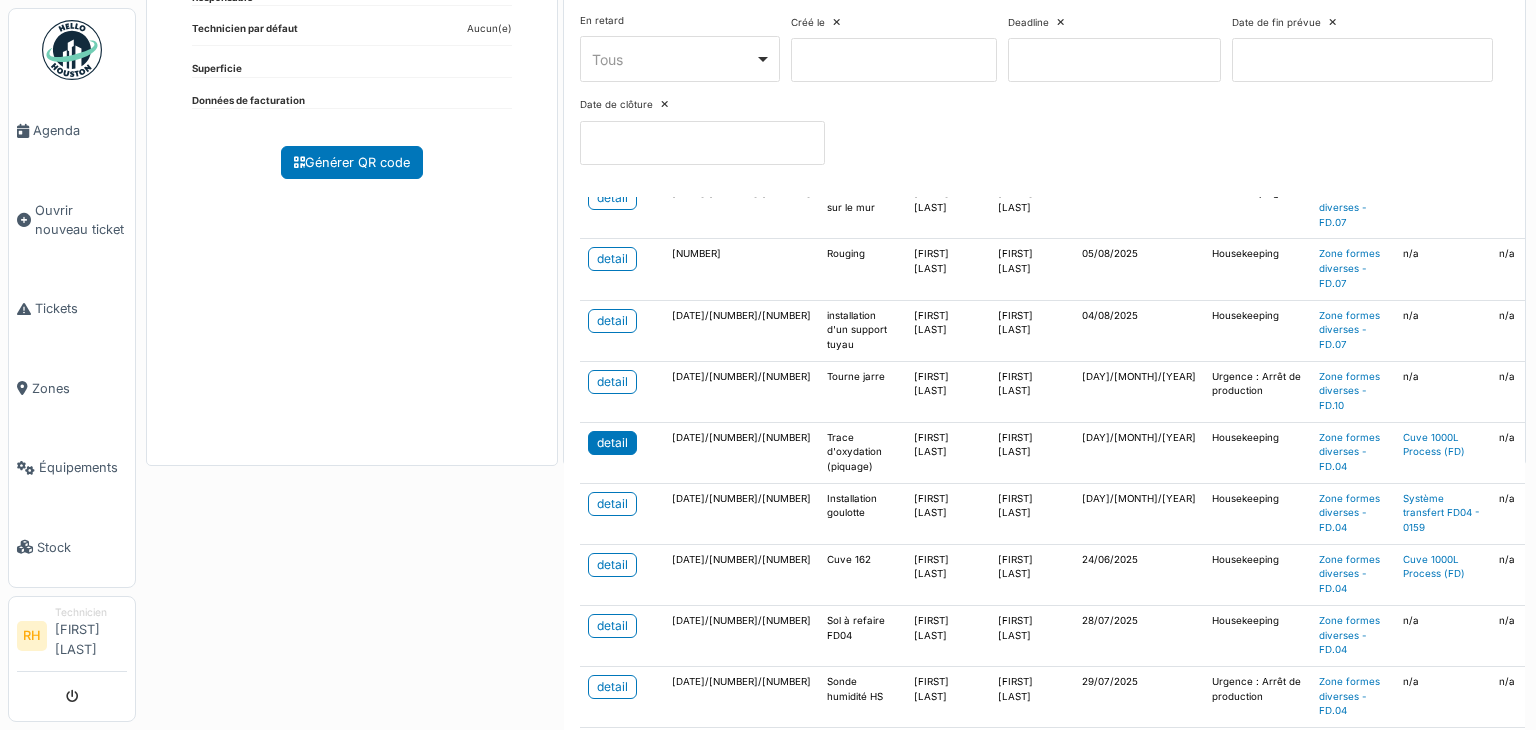 click on "detail" at bounding box center (612, 443) 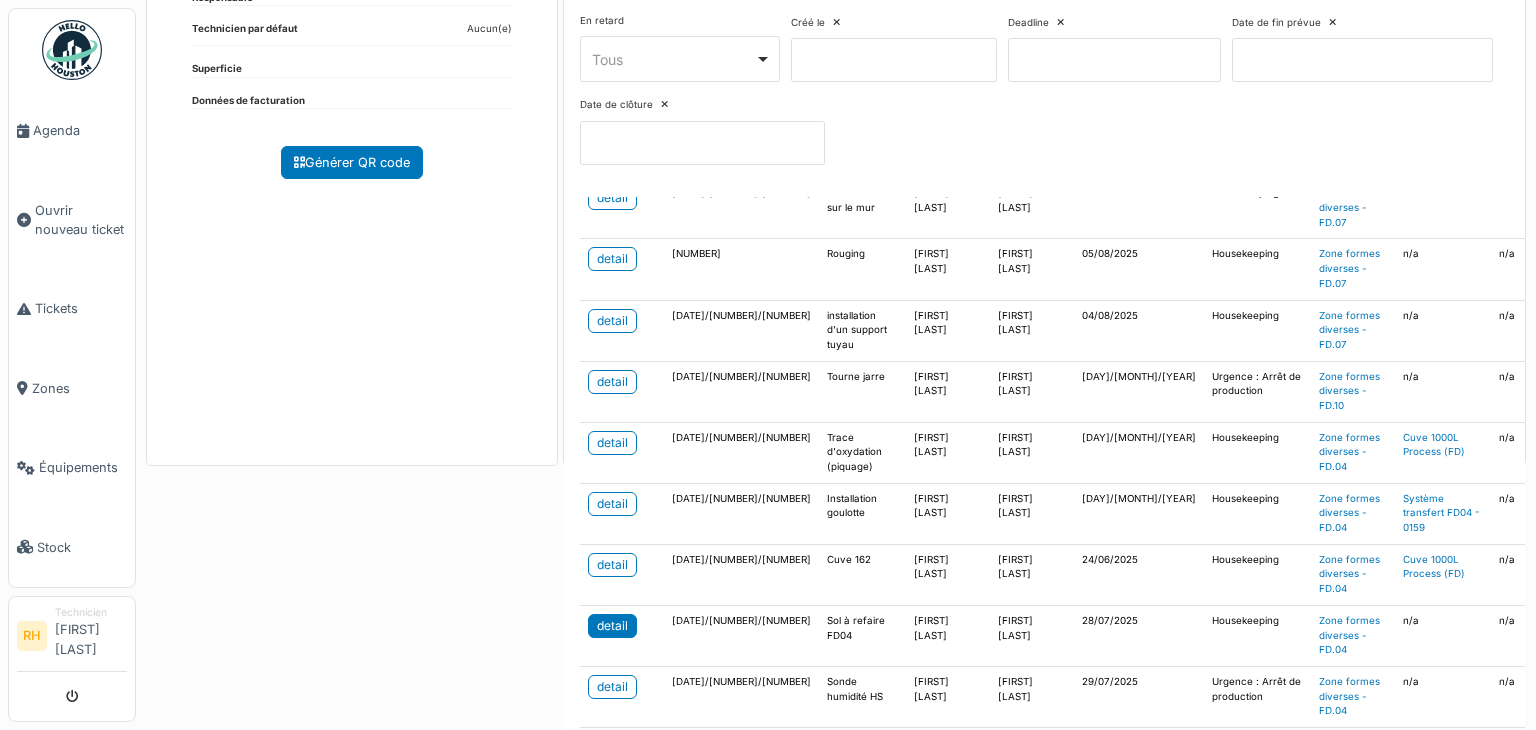 click on "detail" at bounding box center (612, 626) 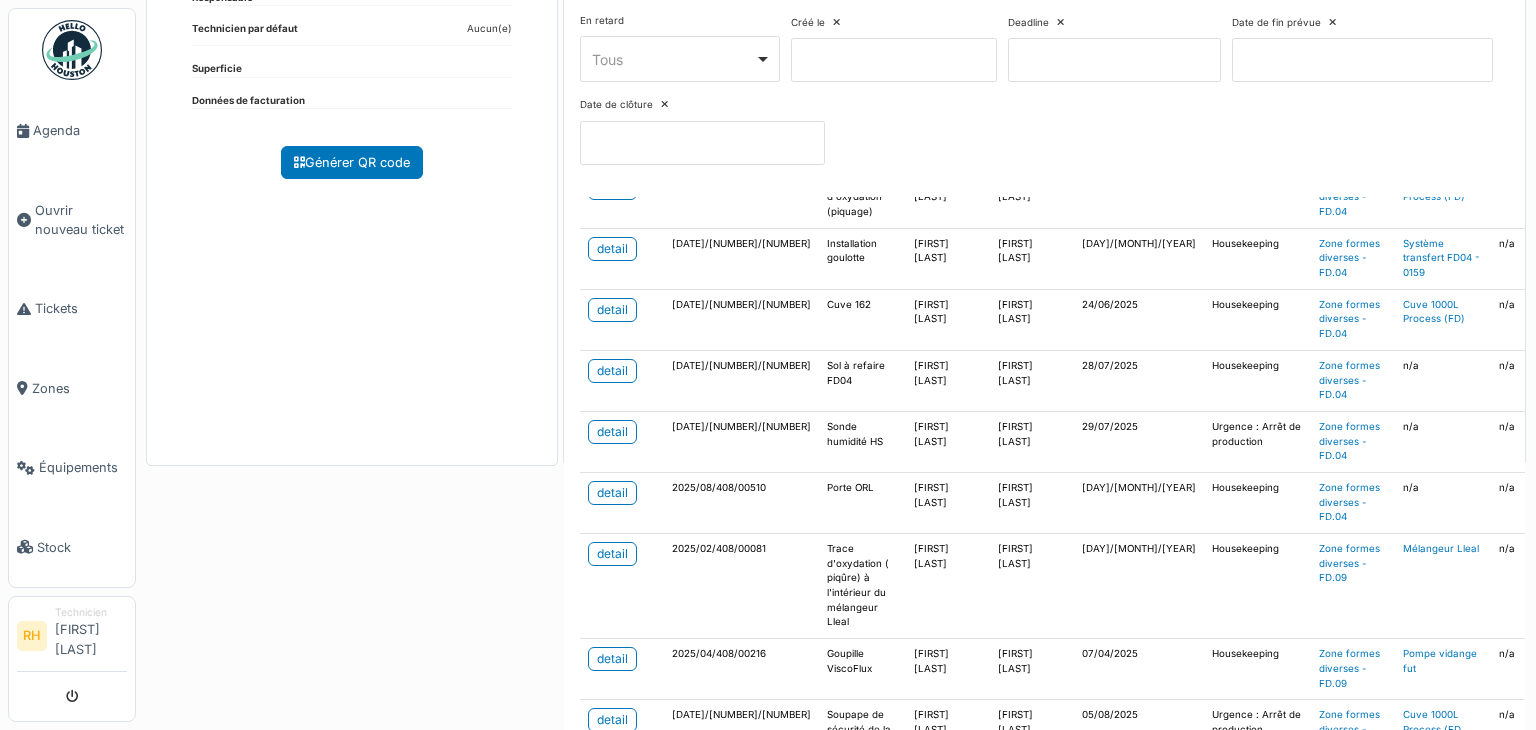 scroll, scrollTop: 800, scrollLeft: 0, axis: vertical 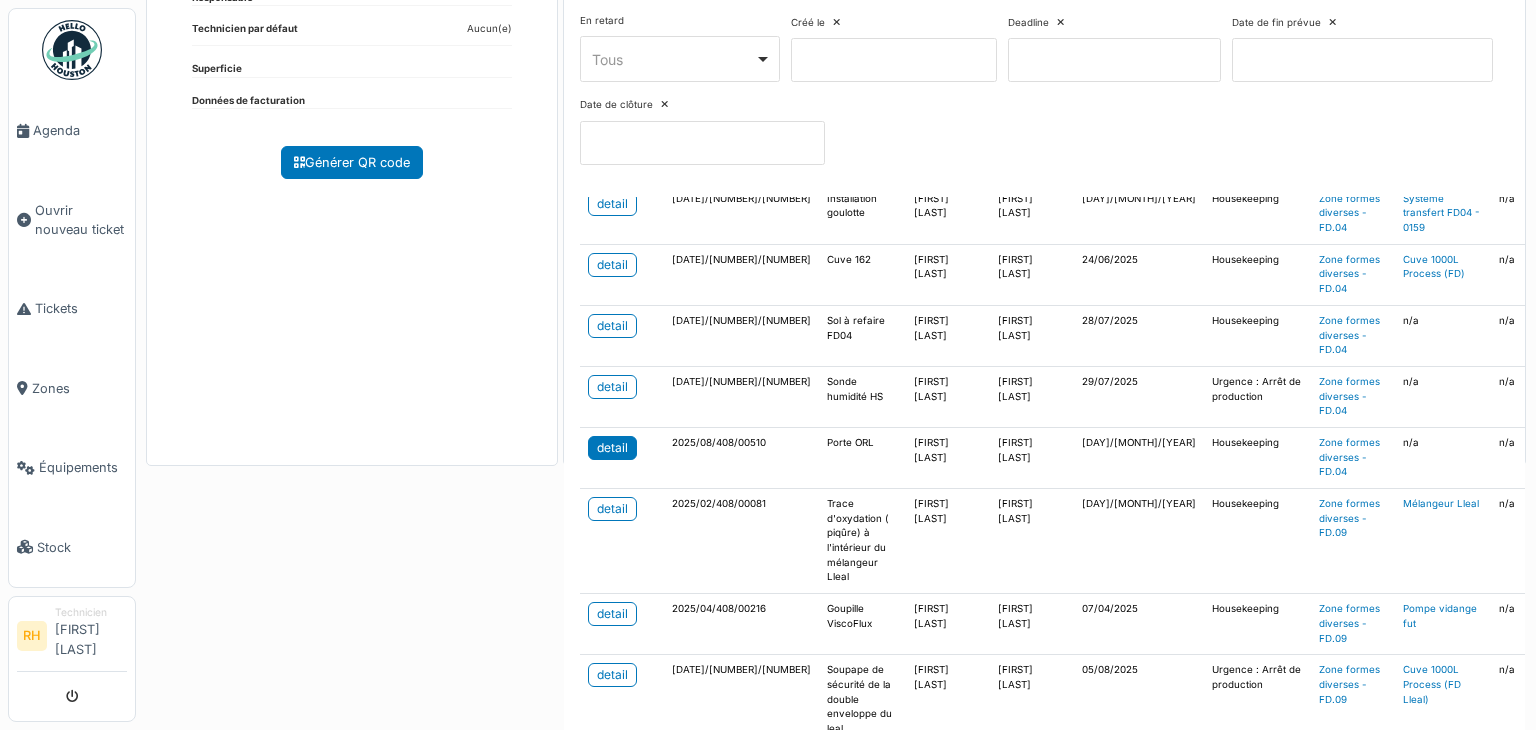 click on "detail" at bounding box center (612, 448) 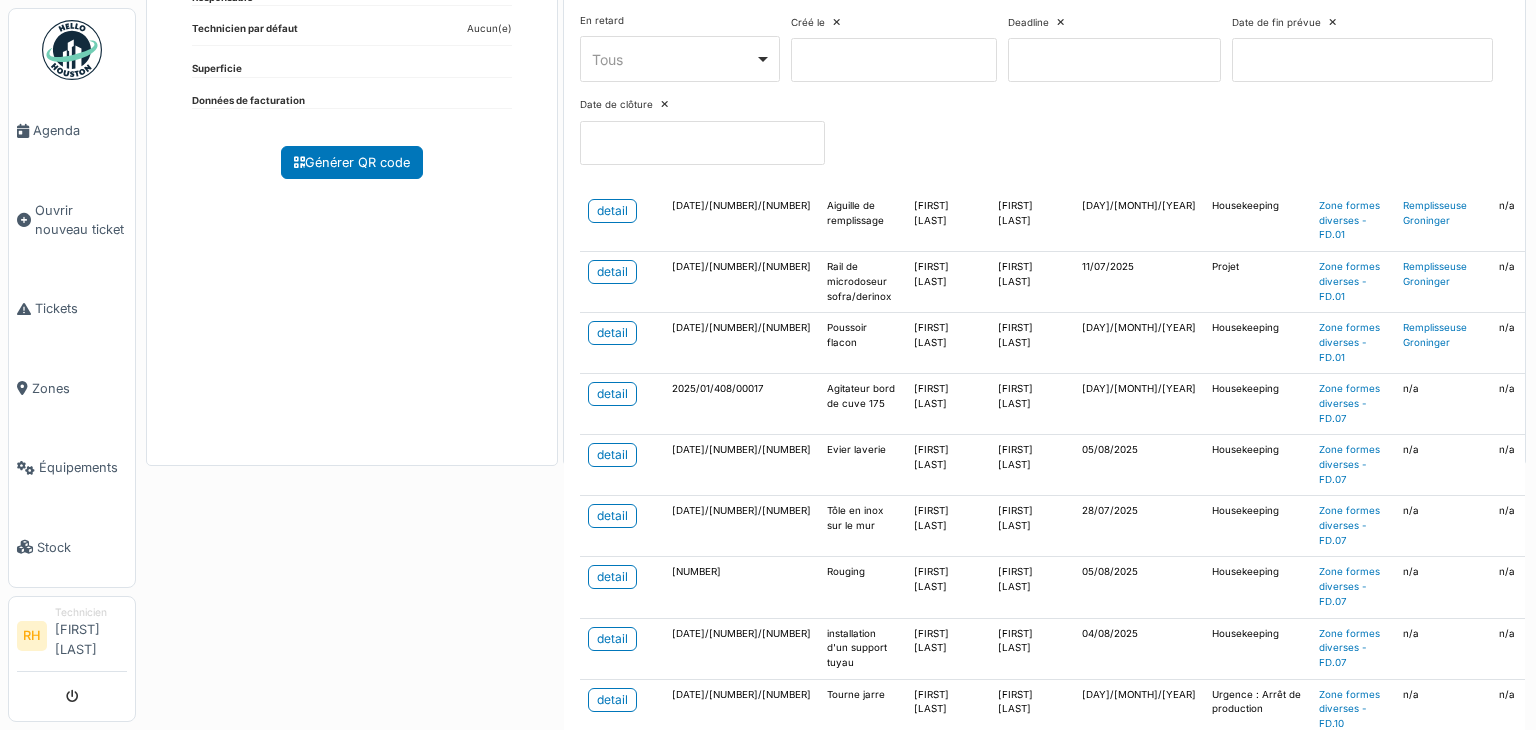 scroll, scrollTop: 0, scrollLeft: 0, axis: both 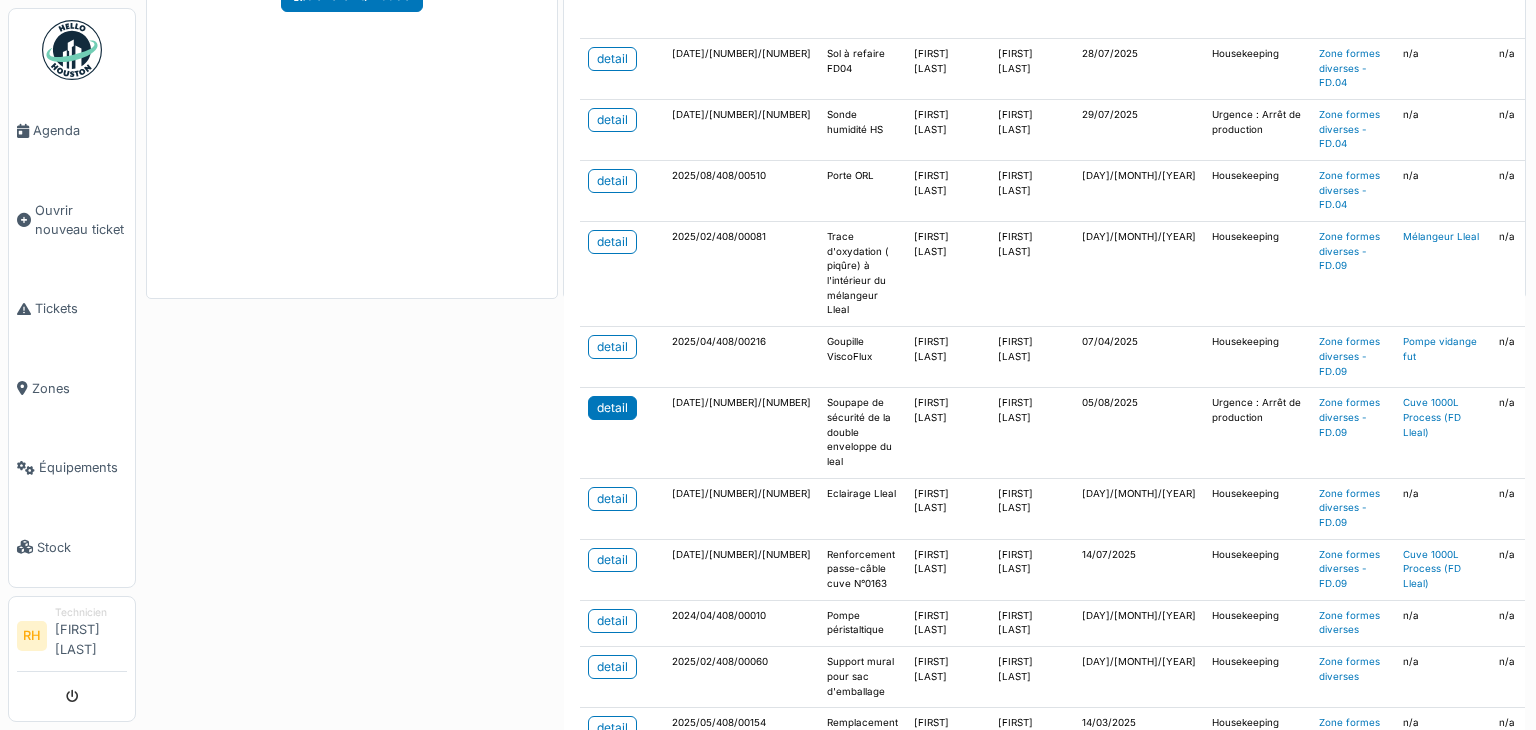 click on "detail" at bounding box center (612, 408) 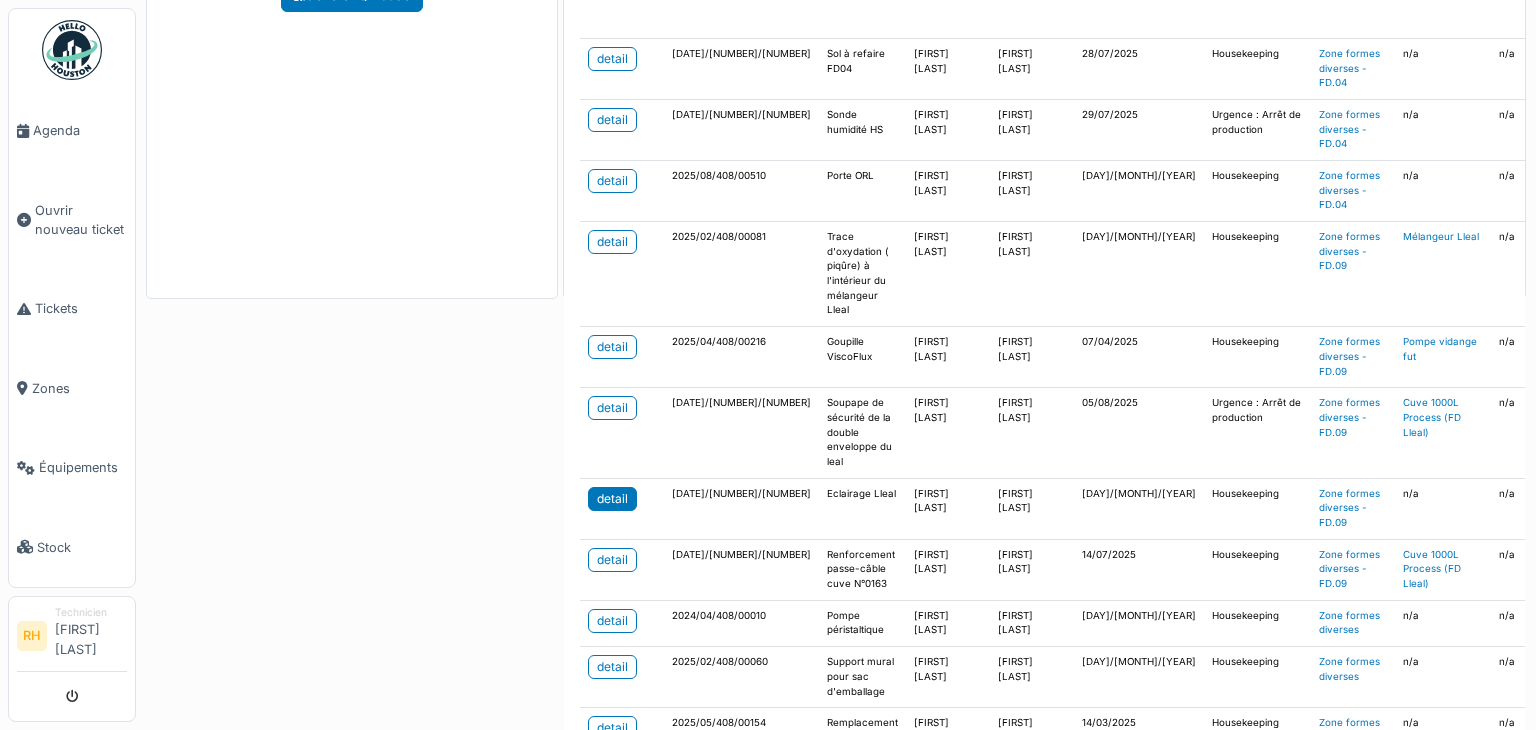 click on "detail" at bounding box center (612, 499) 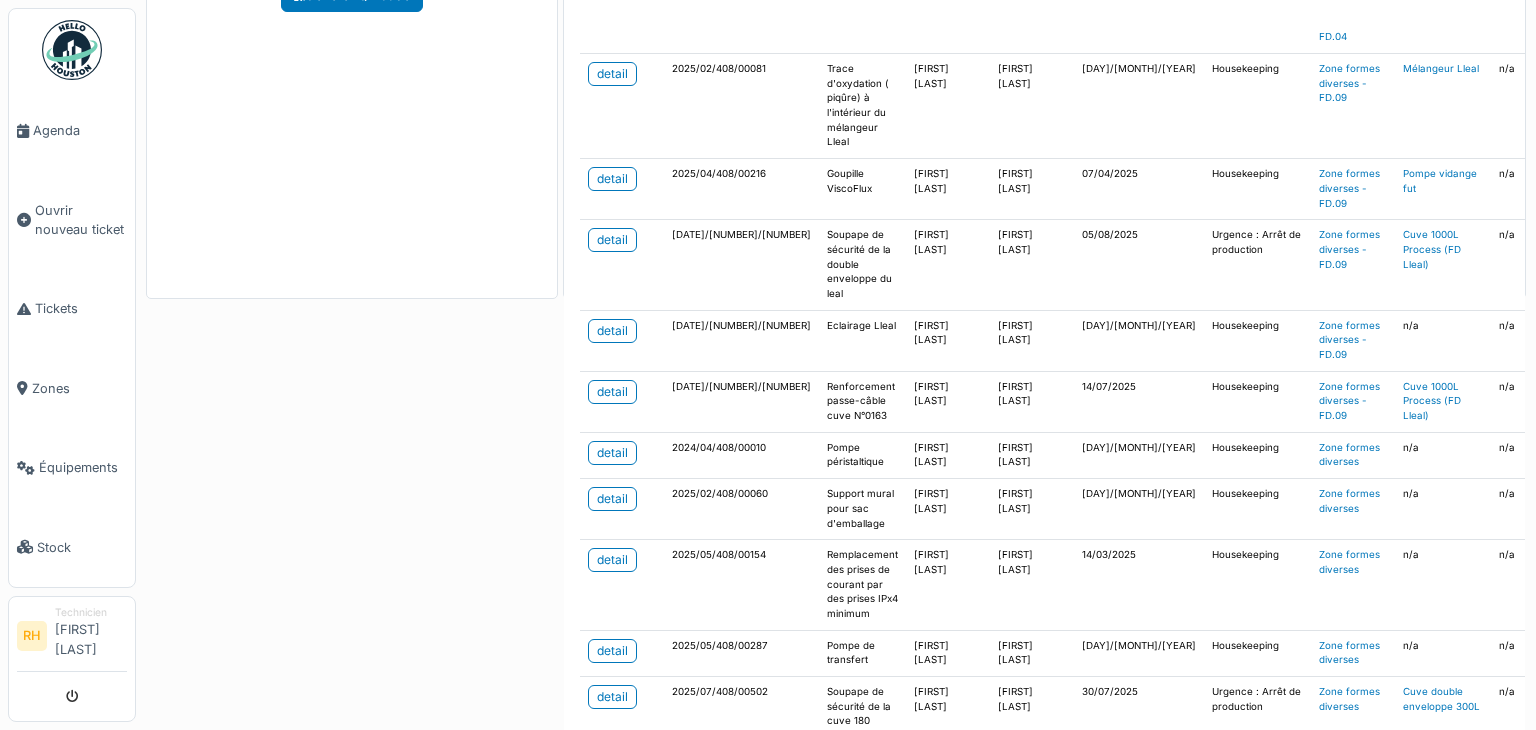 scroll, scrollTop: 1100, scrollLeft: 0, axis: vertical 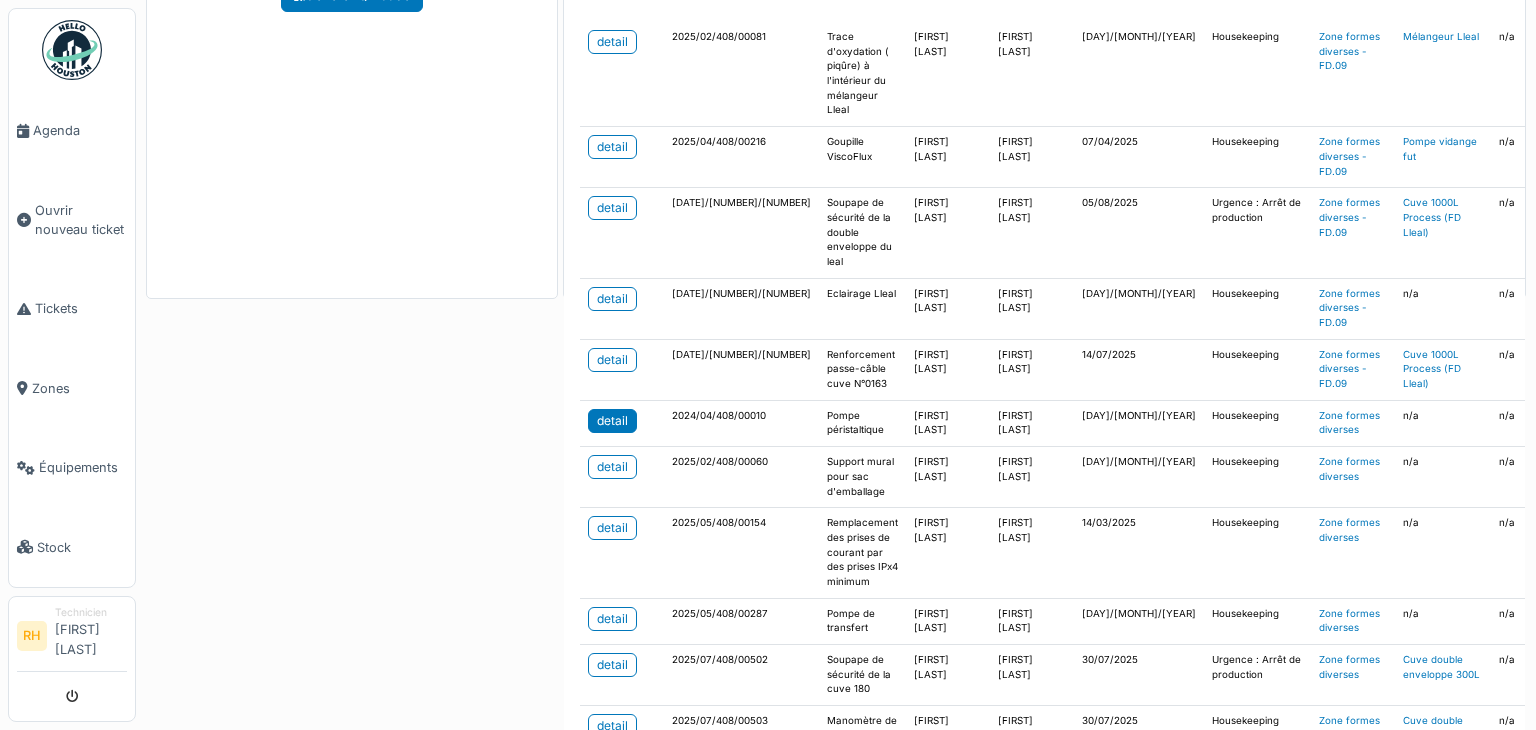 click on "detail" at bounding box center (612, 421) 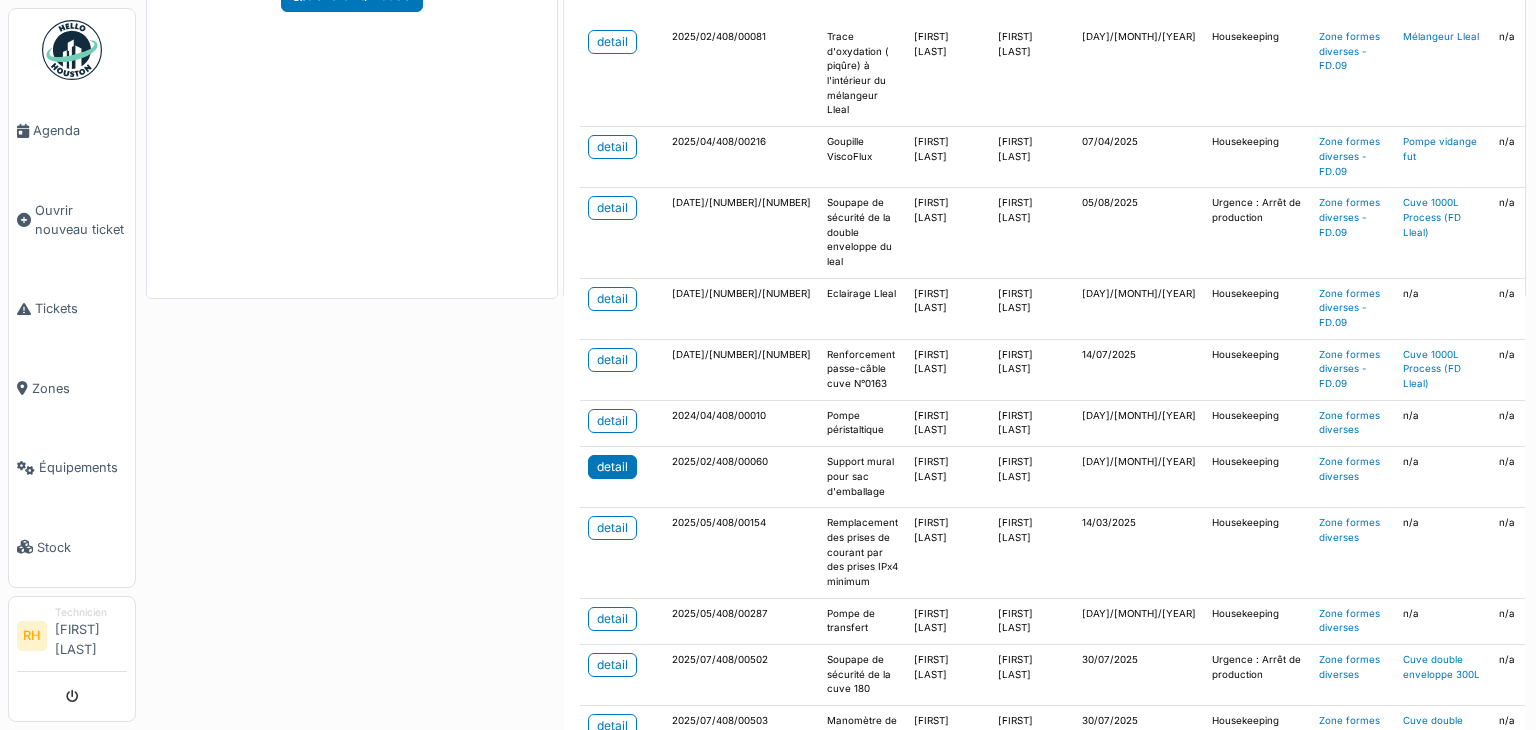 click on "detail" at bounding box center (612, 467) 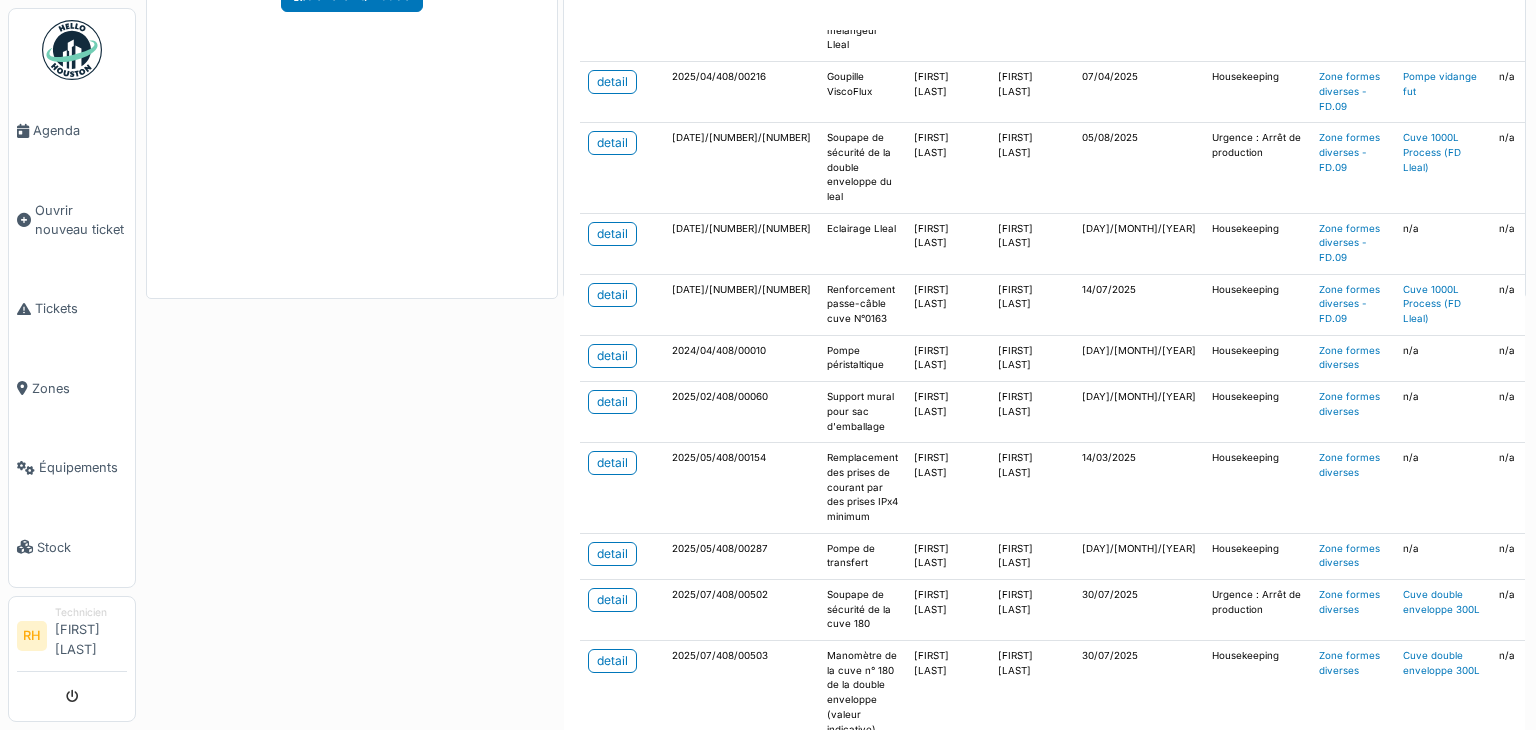 scroll, scrollTop: 1200, scrollLeft: 0, axis: vertical 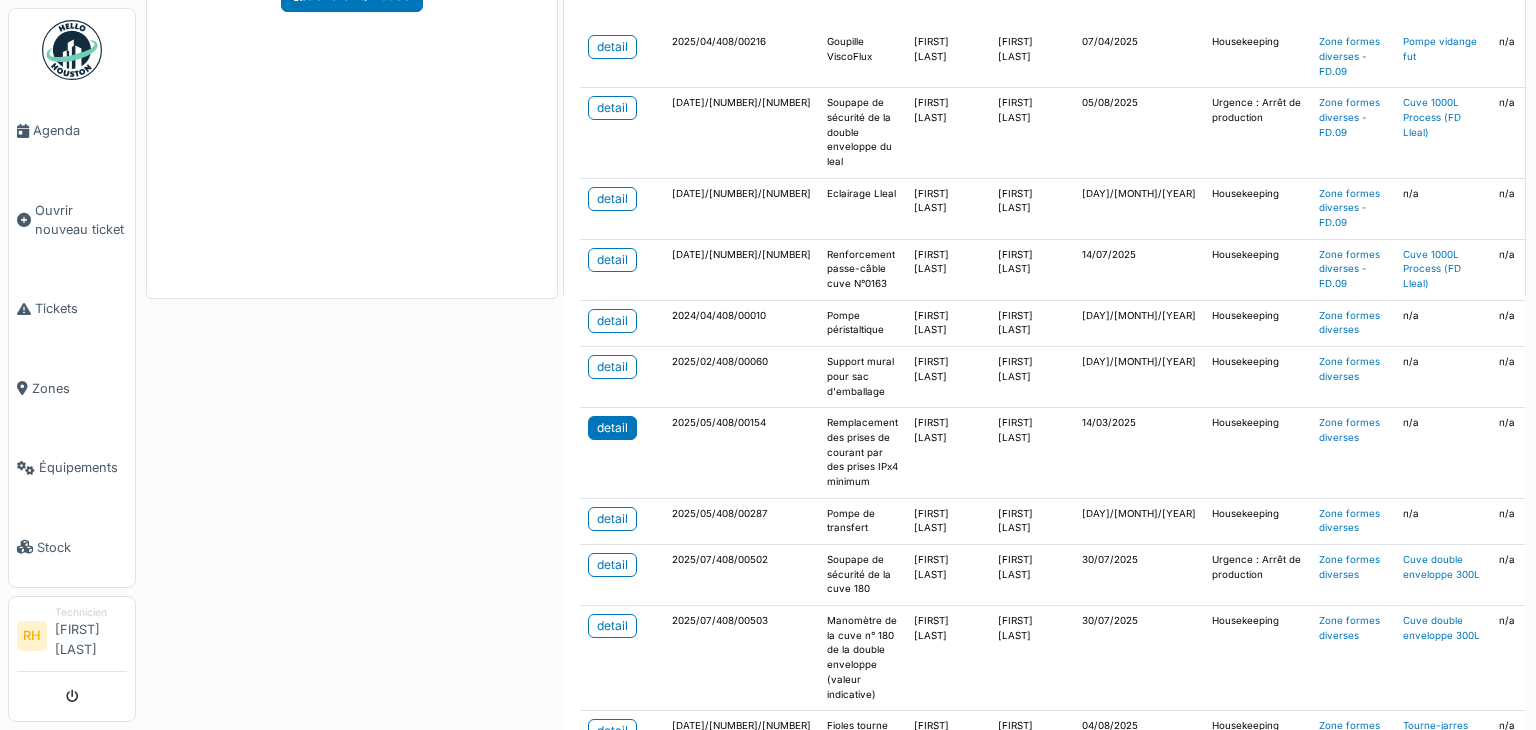 click on "detail" at bounding box center (612, 428) 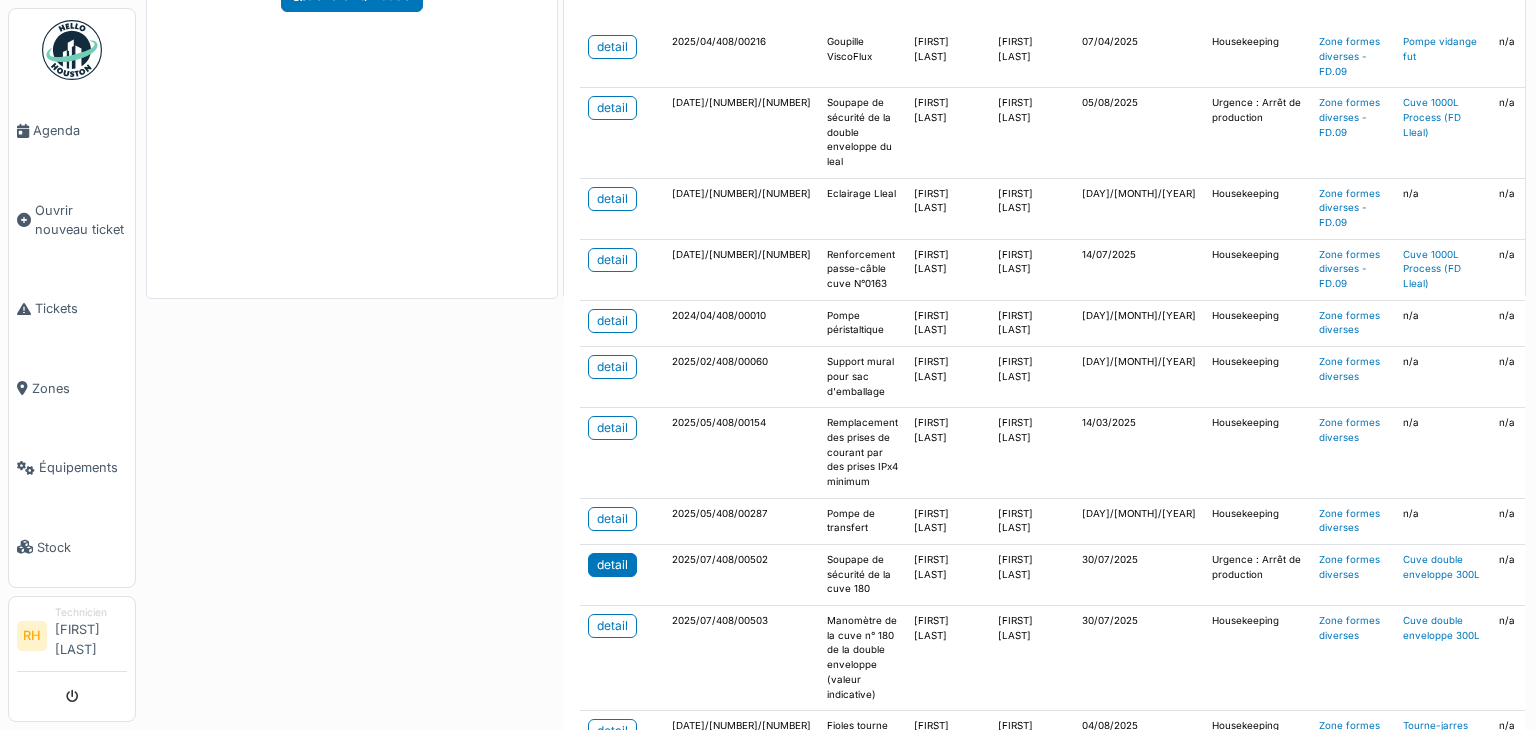 click on "detail" at bounding box center [612, 565] 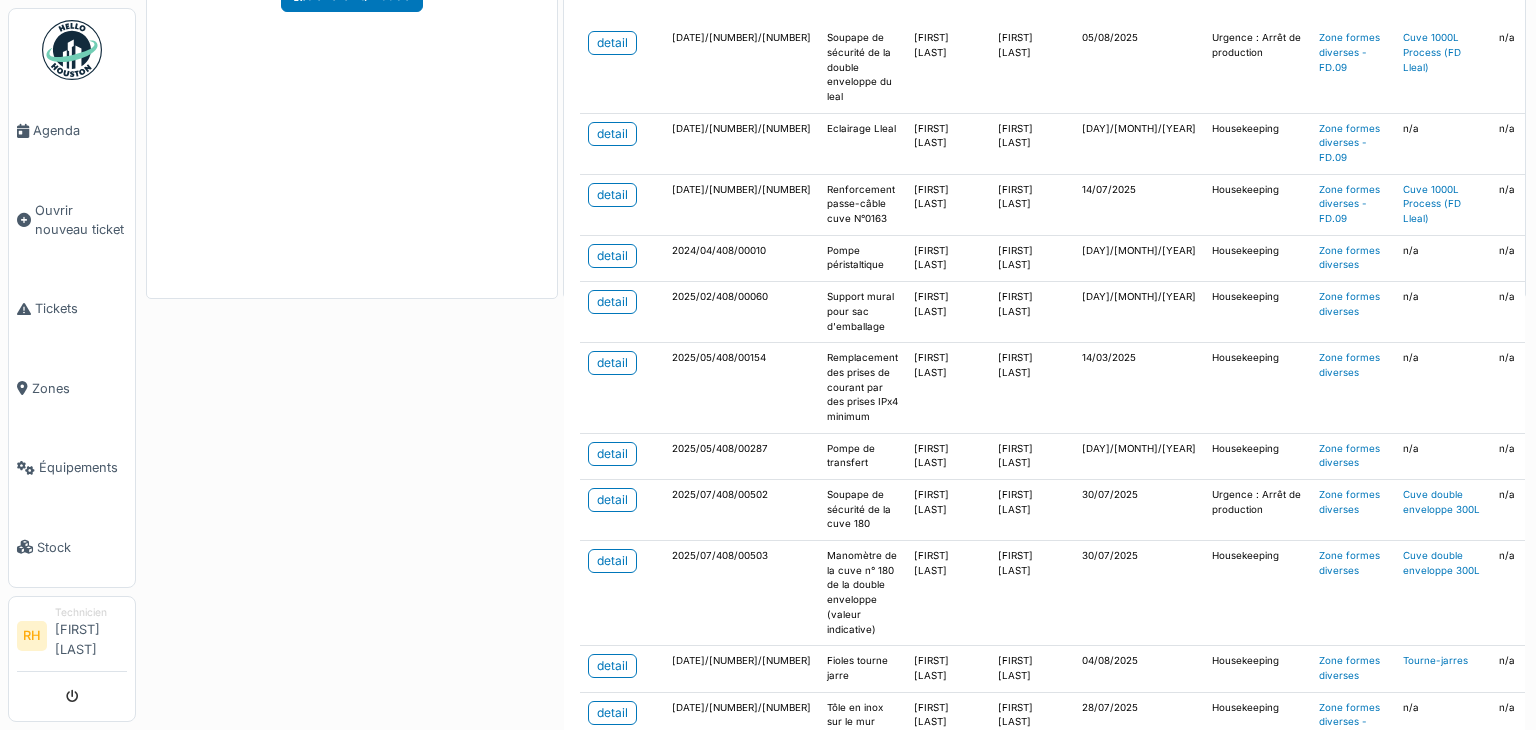 scroll, scrollTop: 1300, scrollLeft: 0, axis: vertical 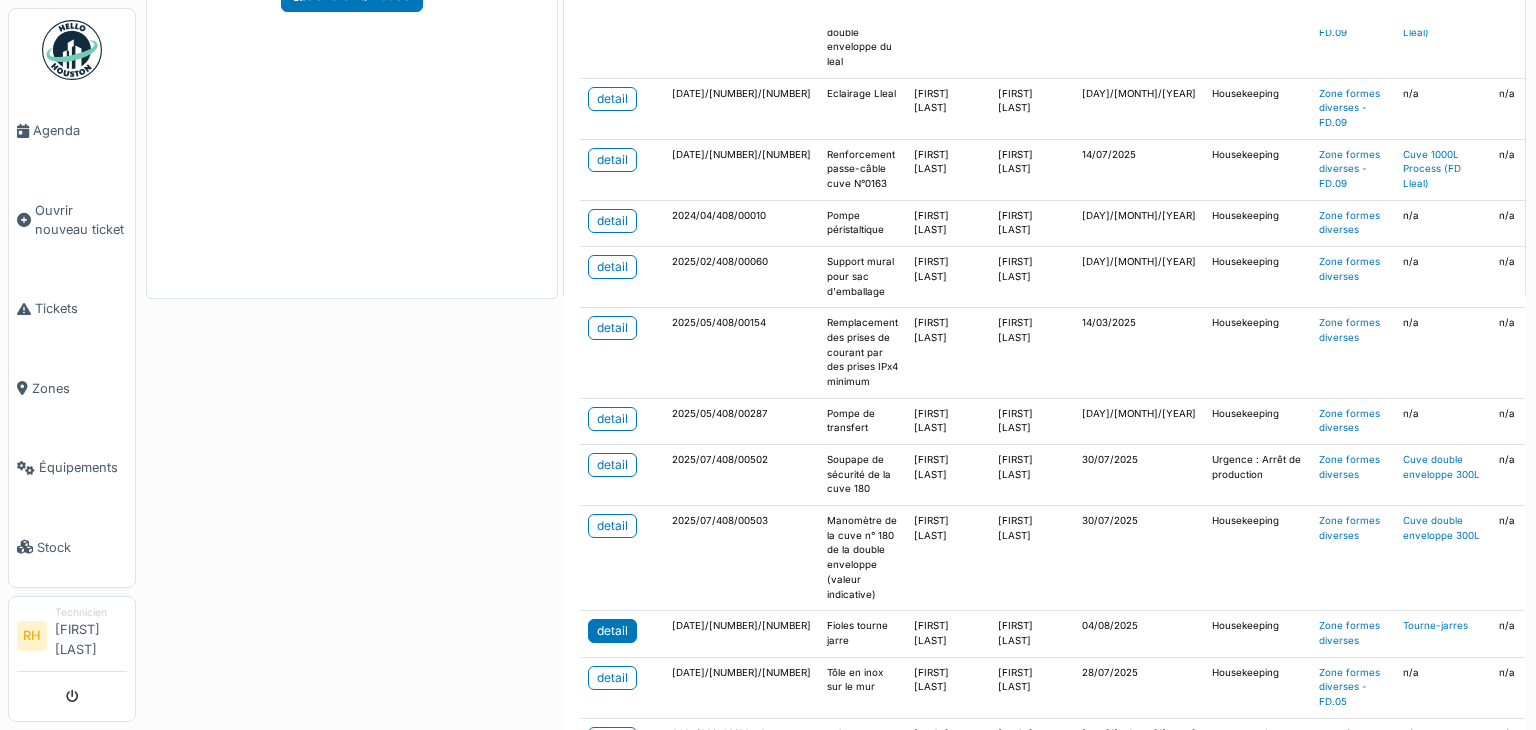 click on "detail" at bounding box center (612, 631) 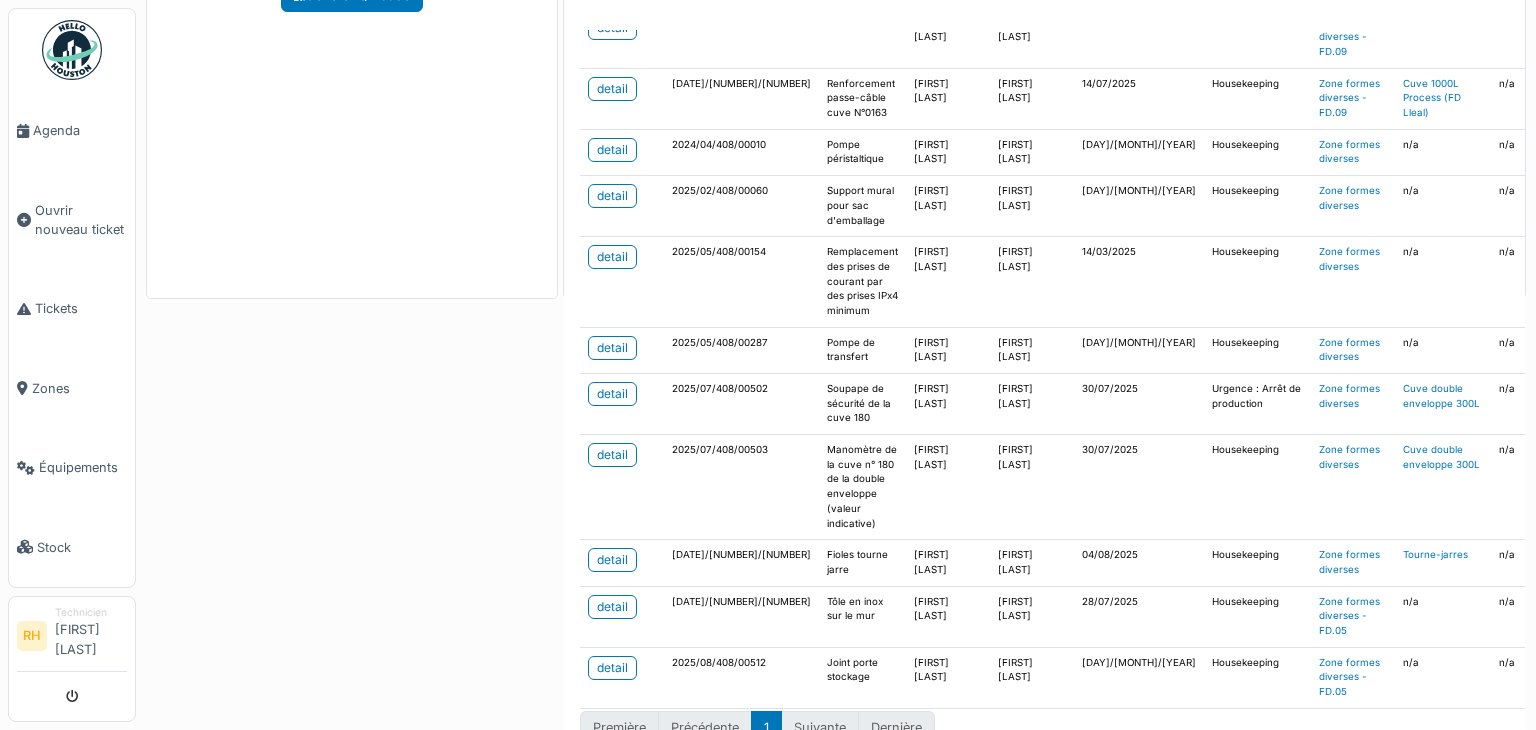 scroll, scrollTop: 1400, scrollLeft: 0, axis: vertical 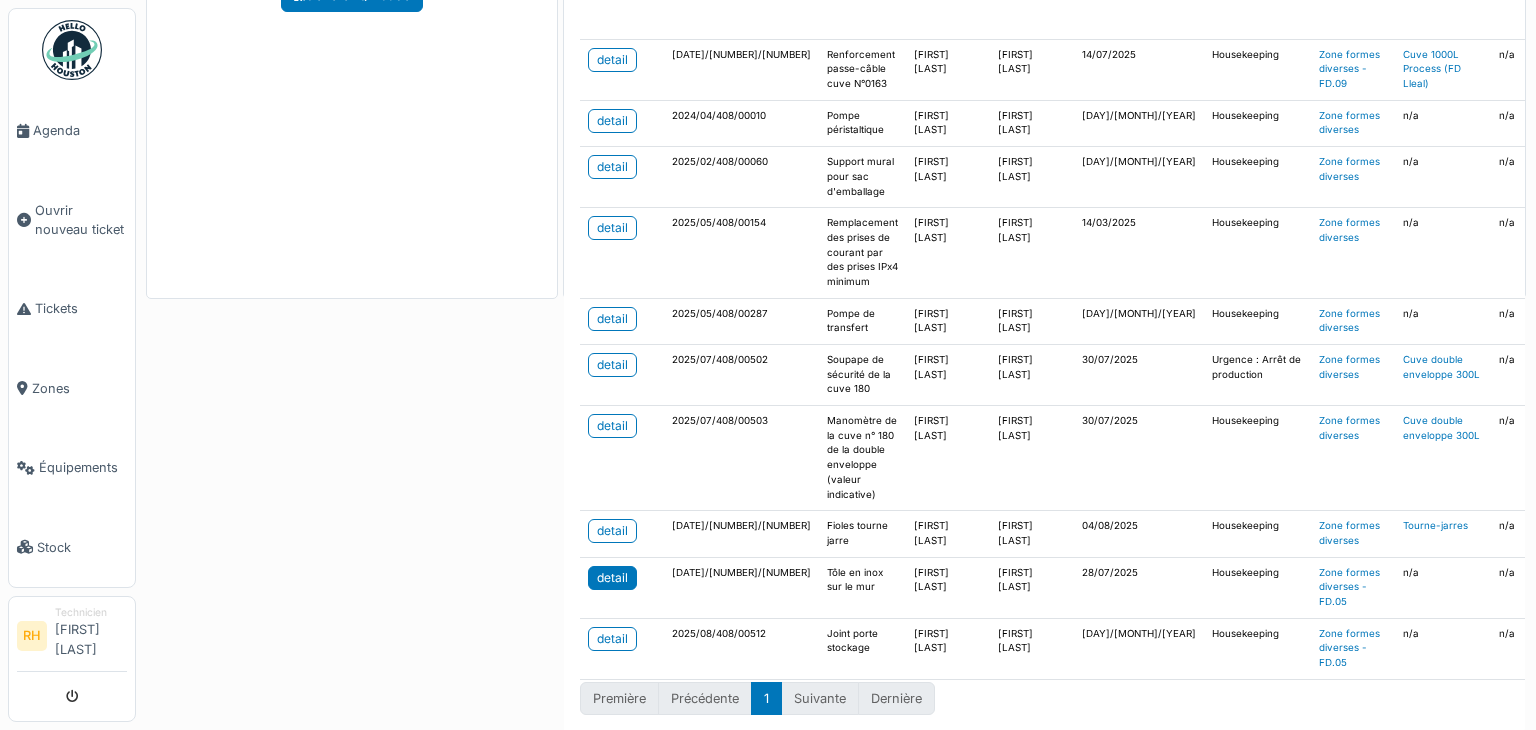 click on "detail" at bounding box center [612, 578] 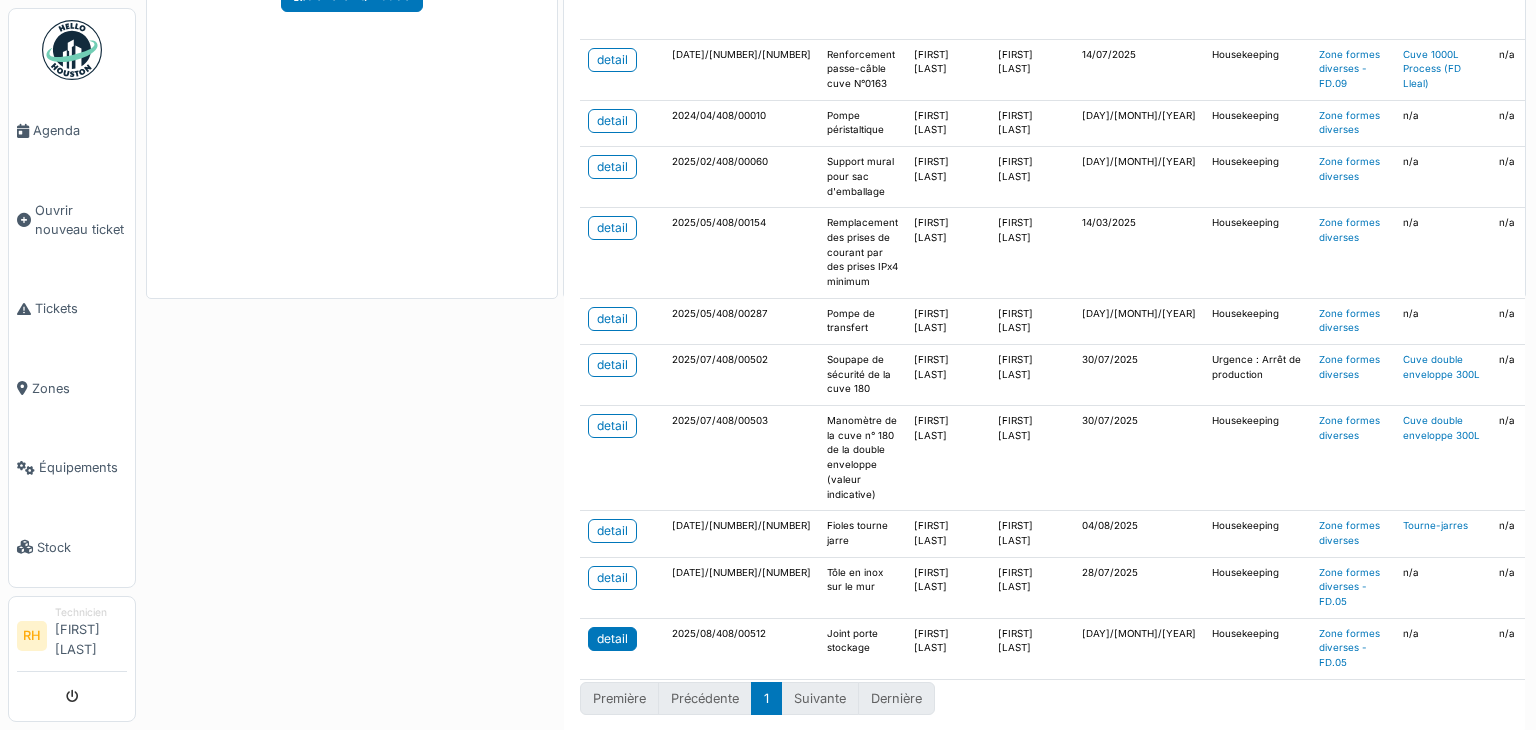 click on "detail" at bounding box center [612, 639] 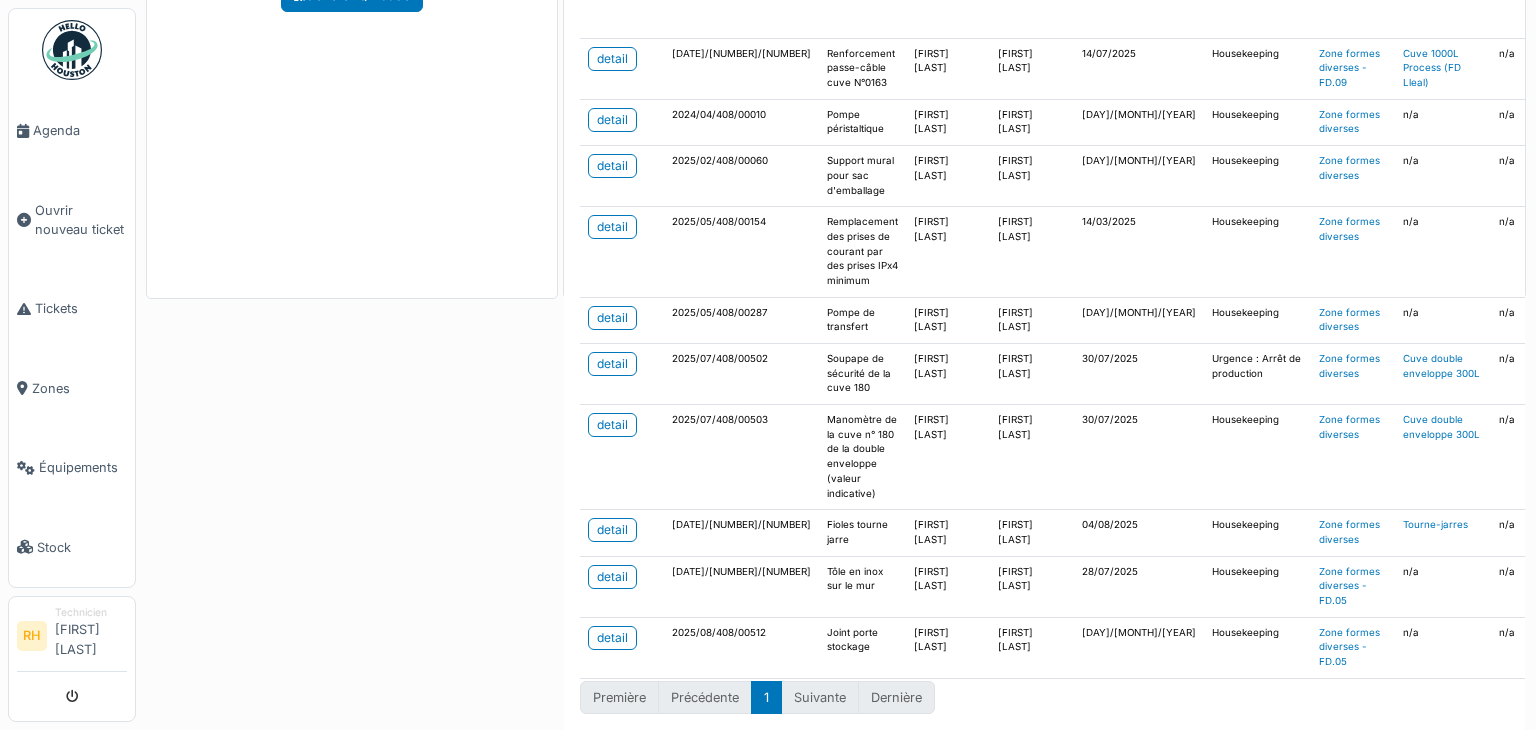 scroll, scrollTop: 1409, scrollLeft: 0, axis: vertical 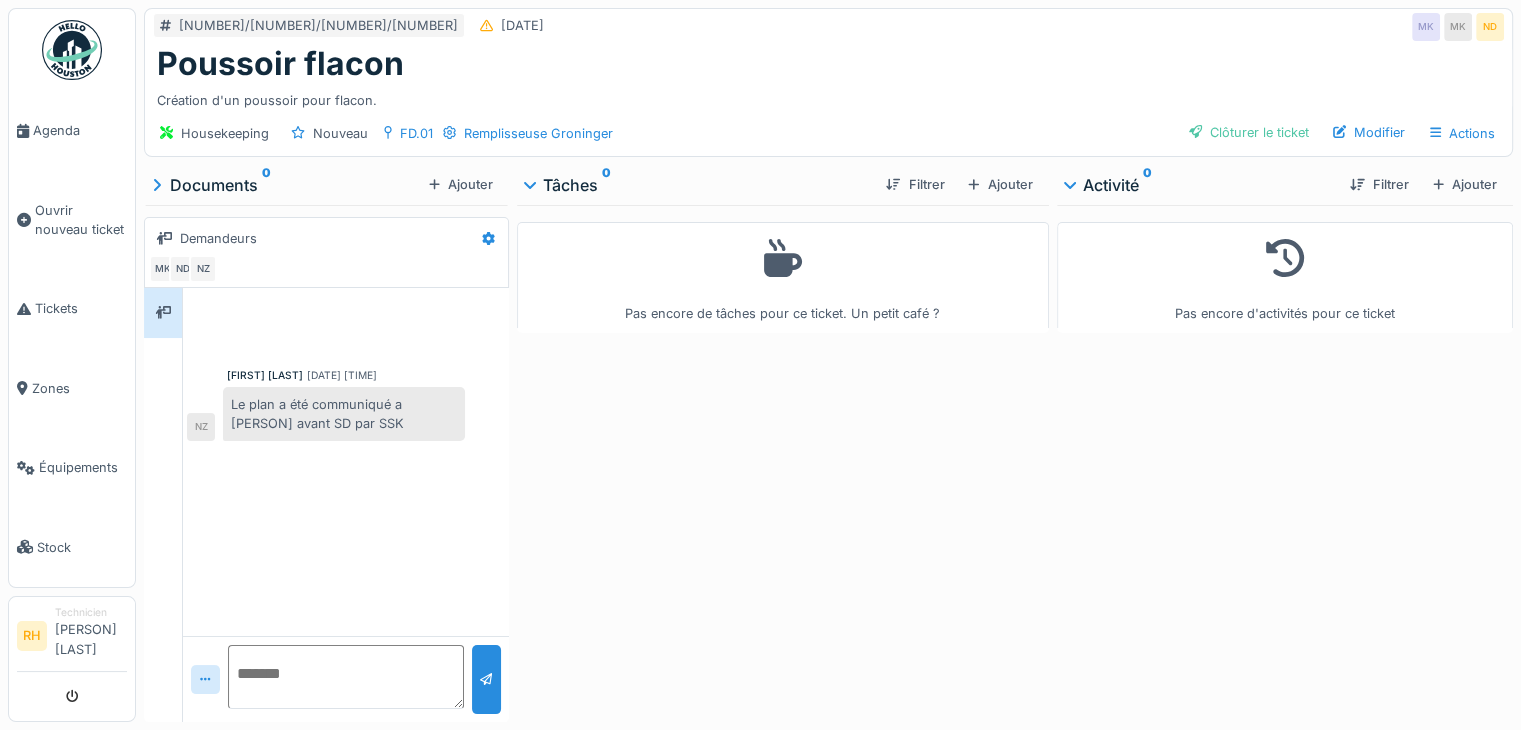 click at bounding box center (346, 677) 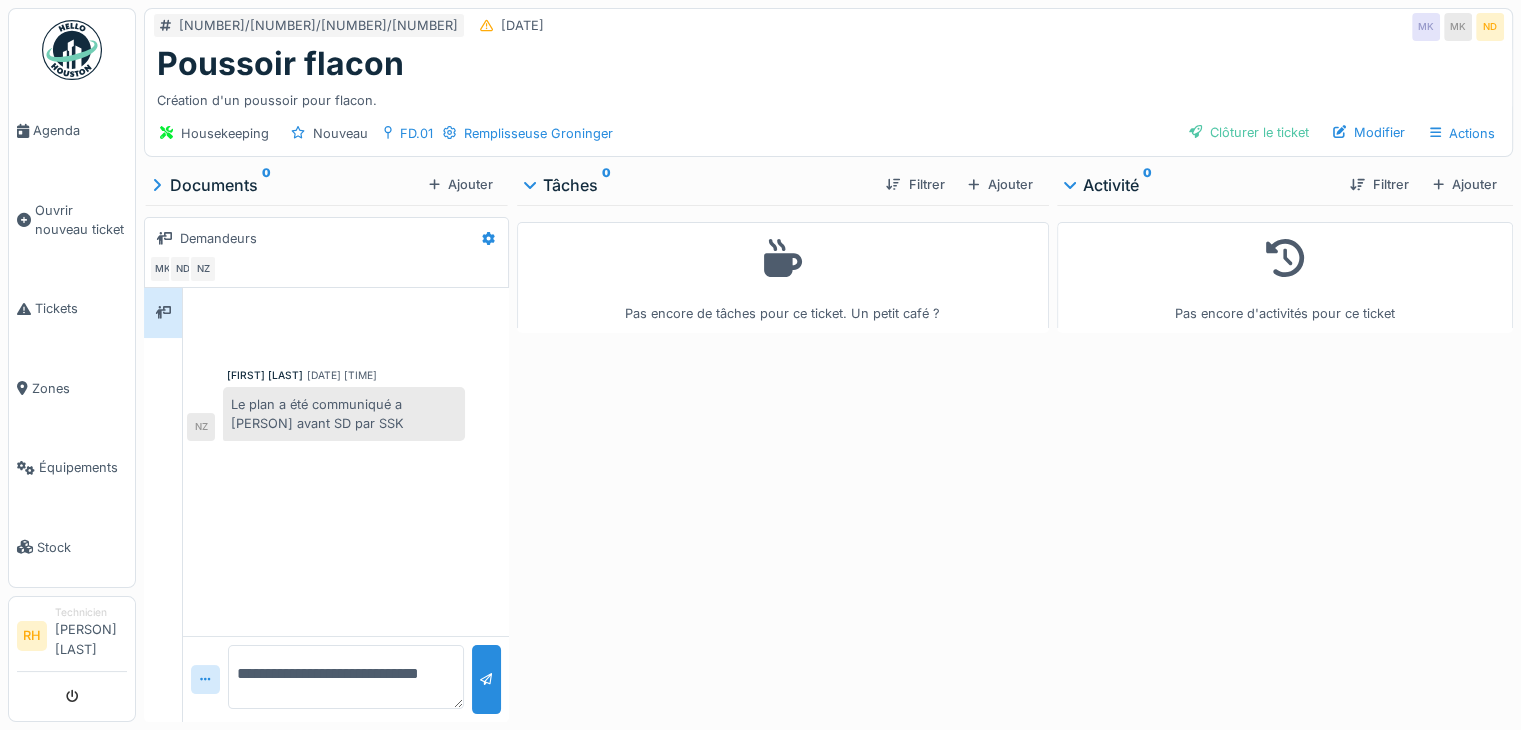 type on "**********" 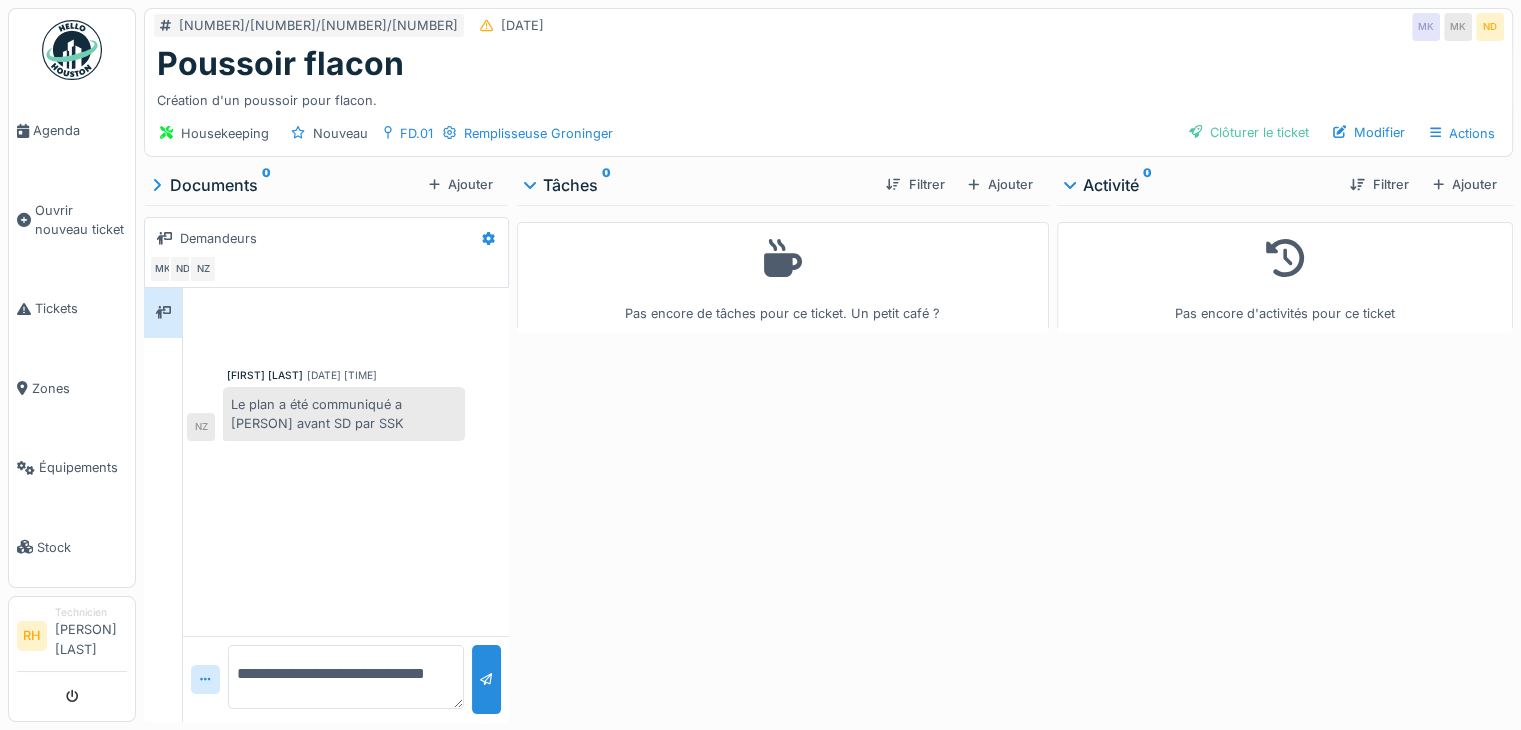 scroll, scrollTop: 0, scrollLeft: 0, axis: both 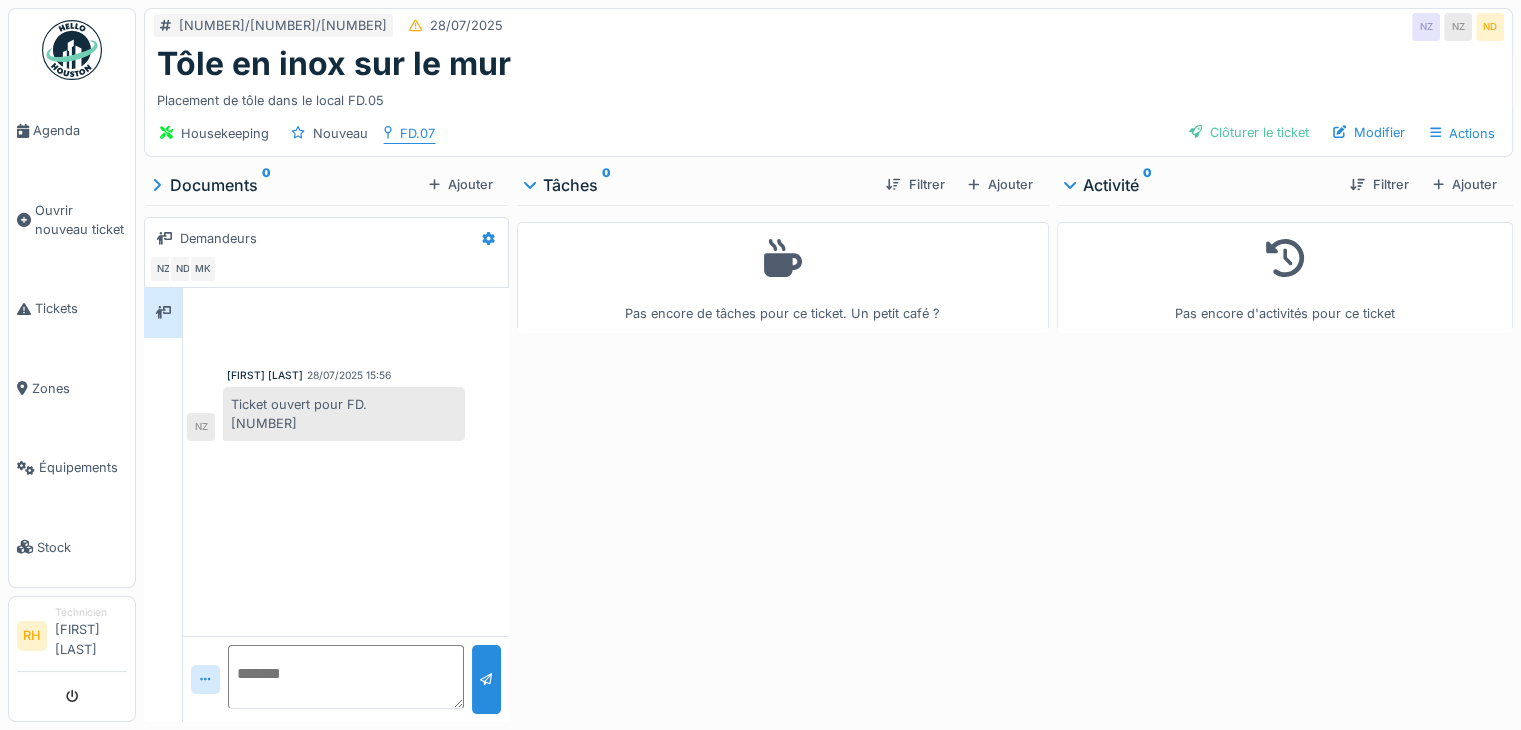click on "FD.07" at bounding box center [417, 133] 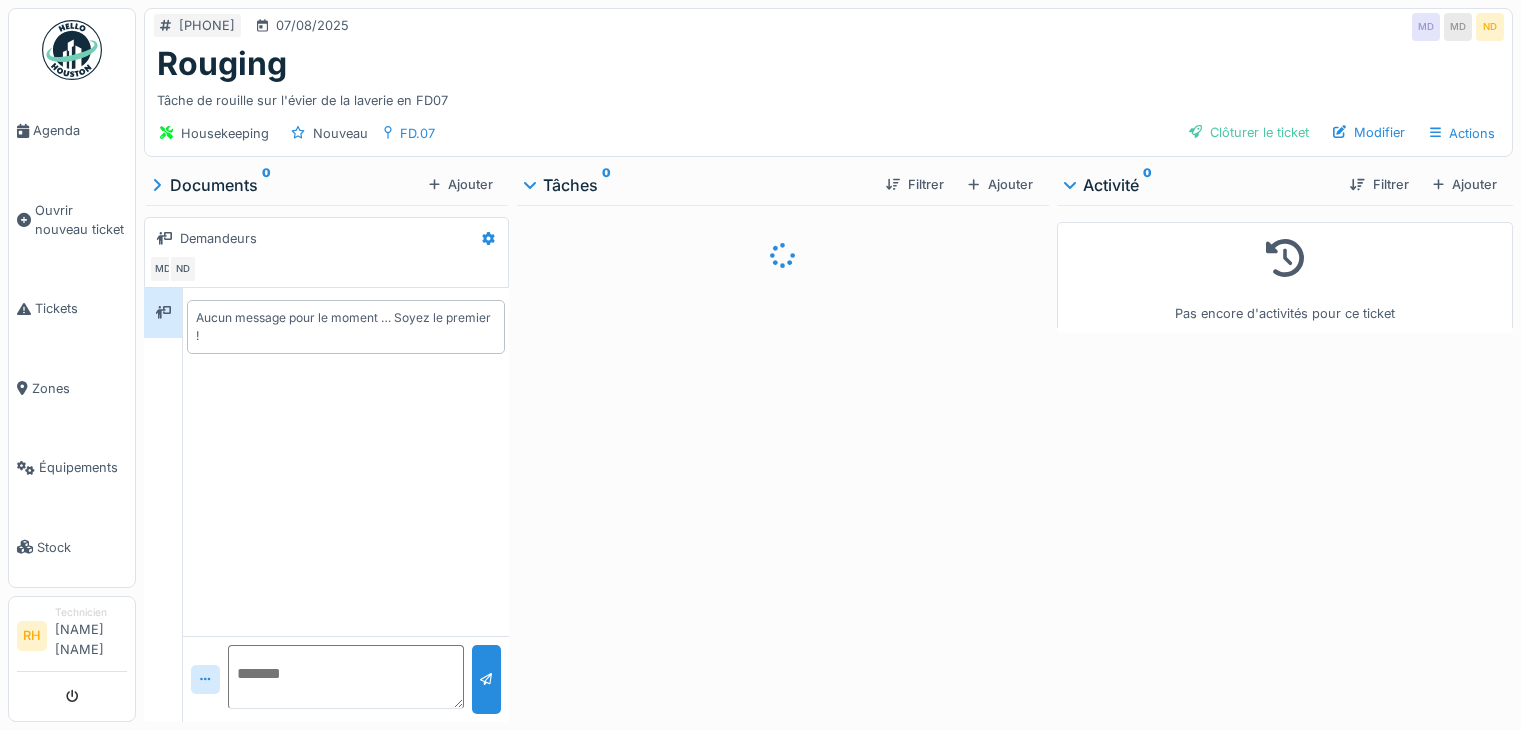 scroll, scrollTop: 0, scrollLeft: 0, axis: both 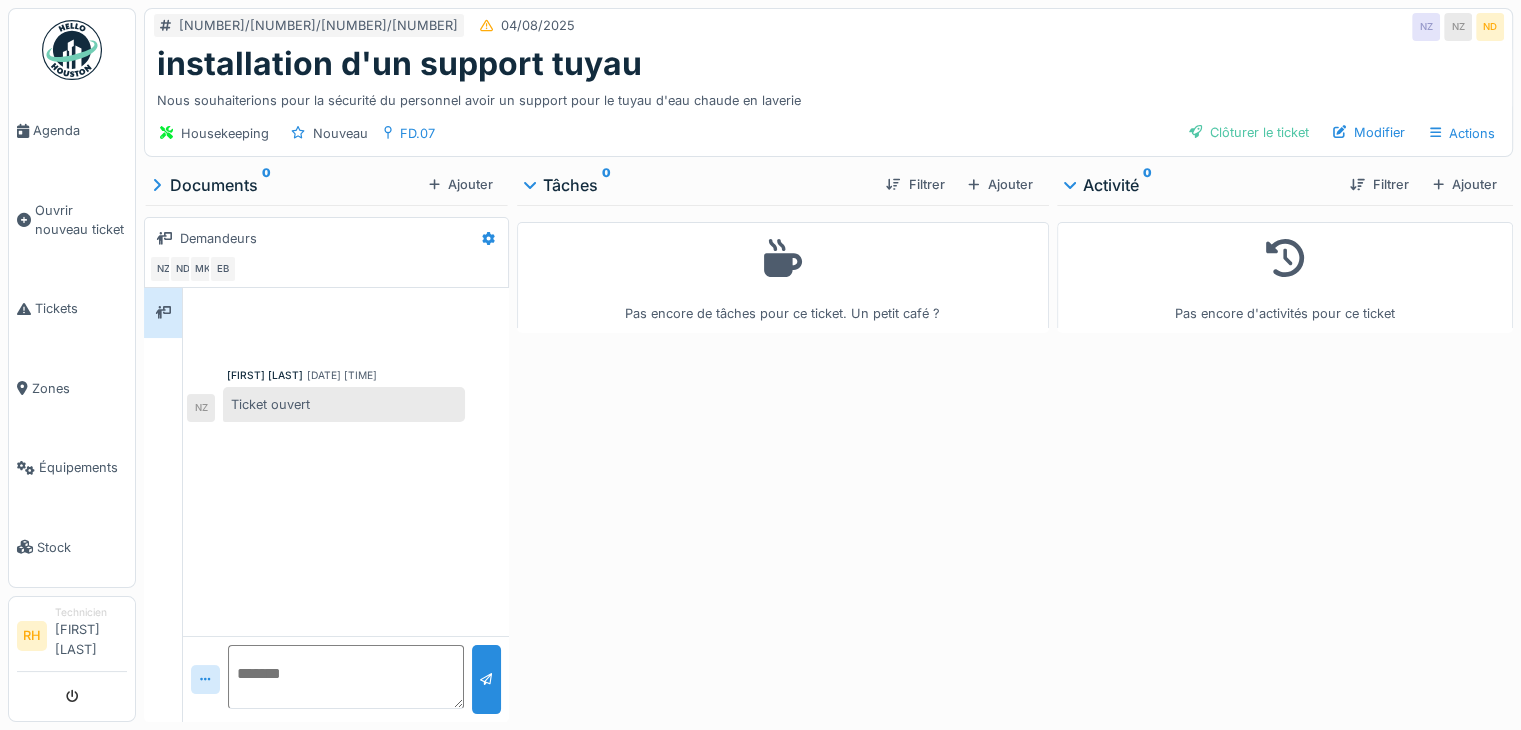 click at bounding box center (346, 677) 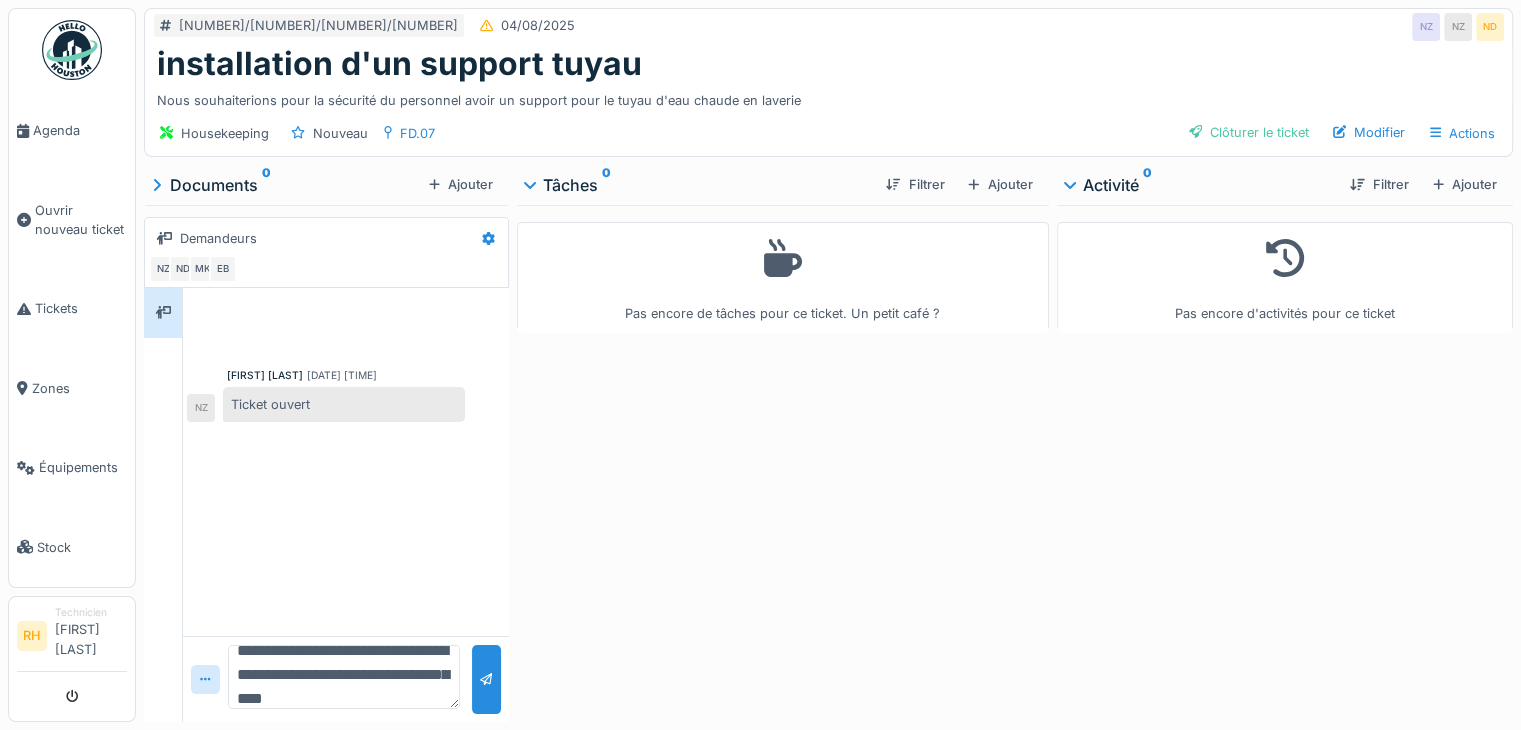 scroll, scrollTop: 47, scrollLeft: 0, axis: vertical 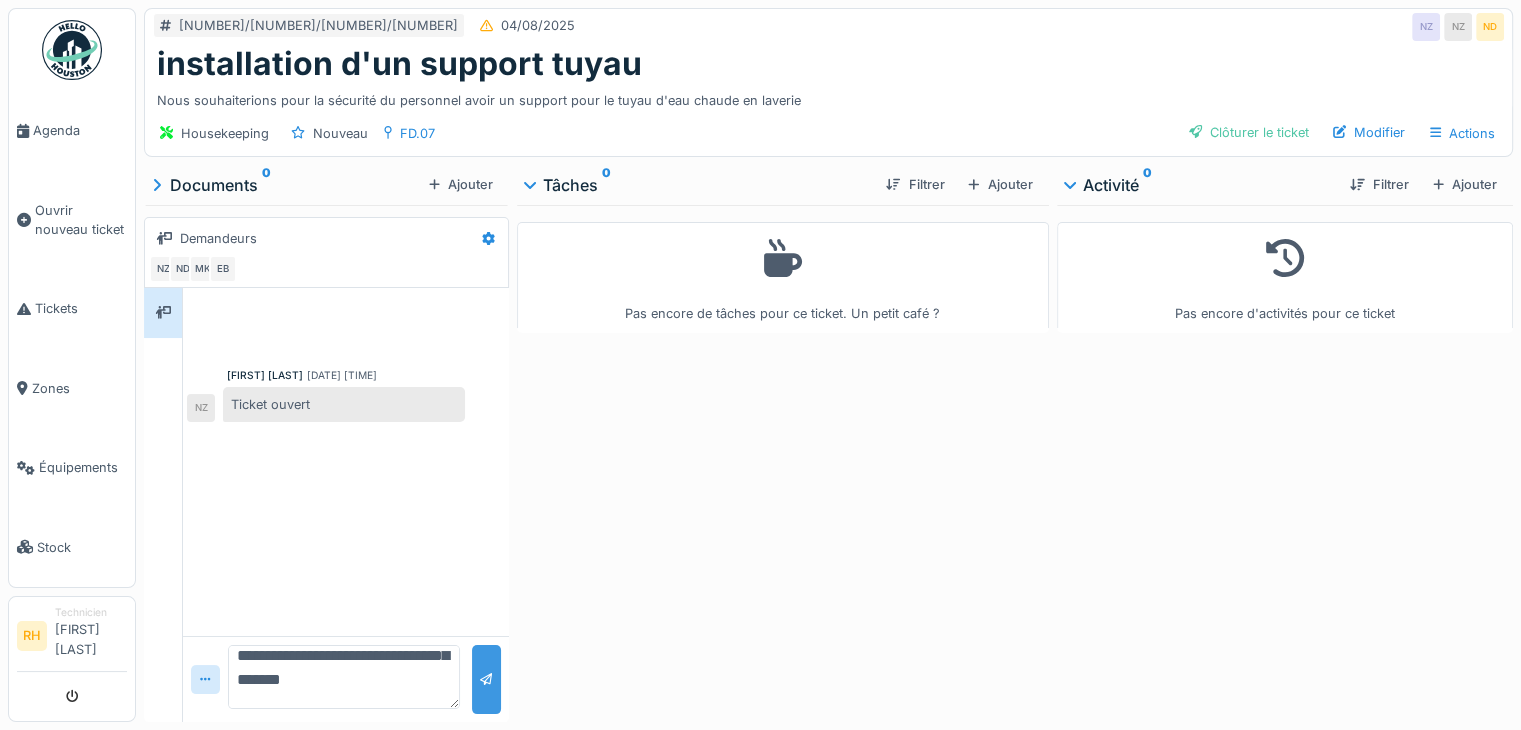 type on "**********" 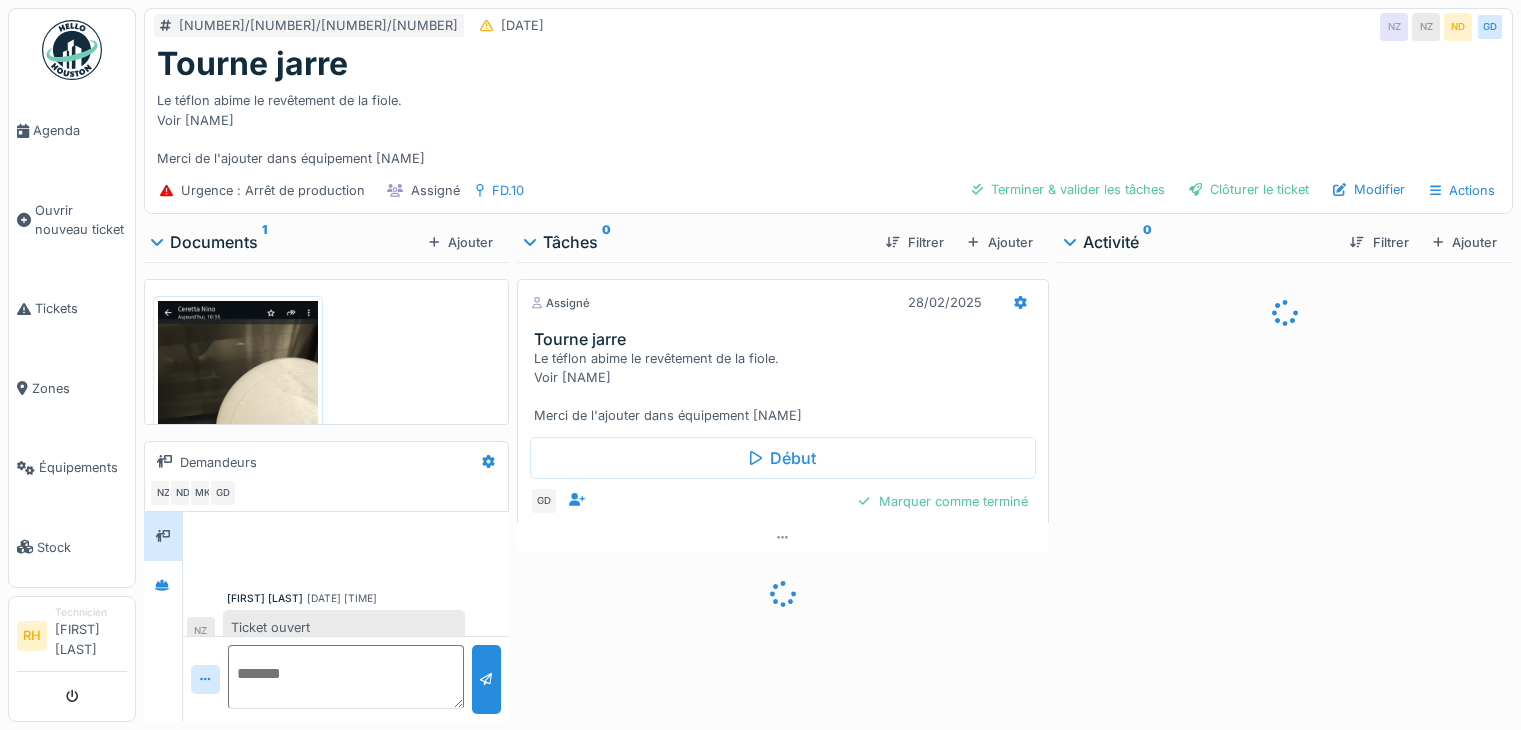 scroll, scrollTop: 0, scrollLeft: 0, axis: both 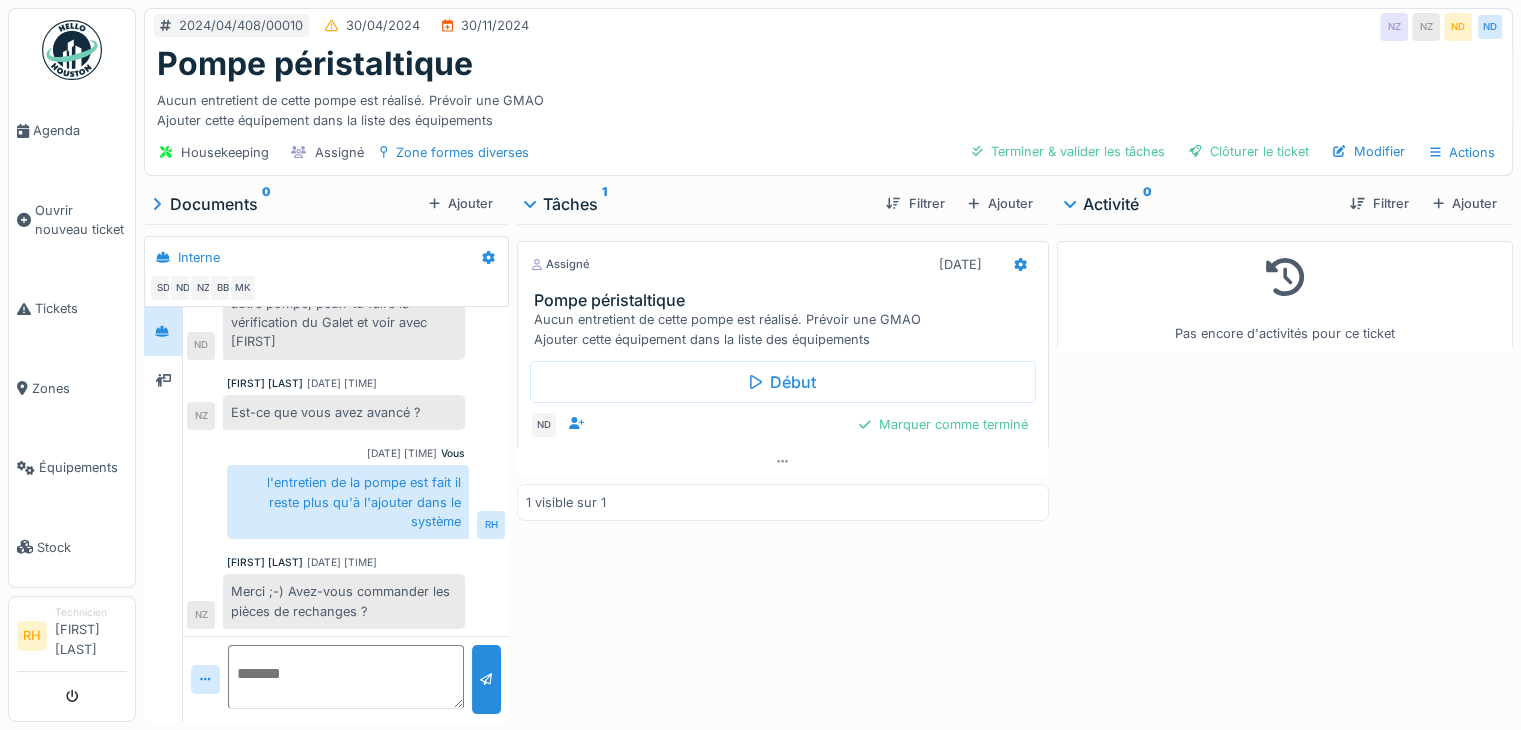 click at bounding box center [346, 677] 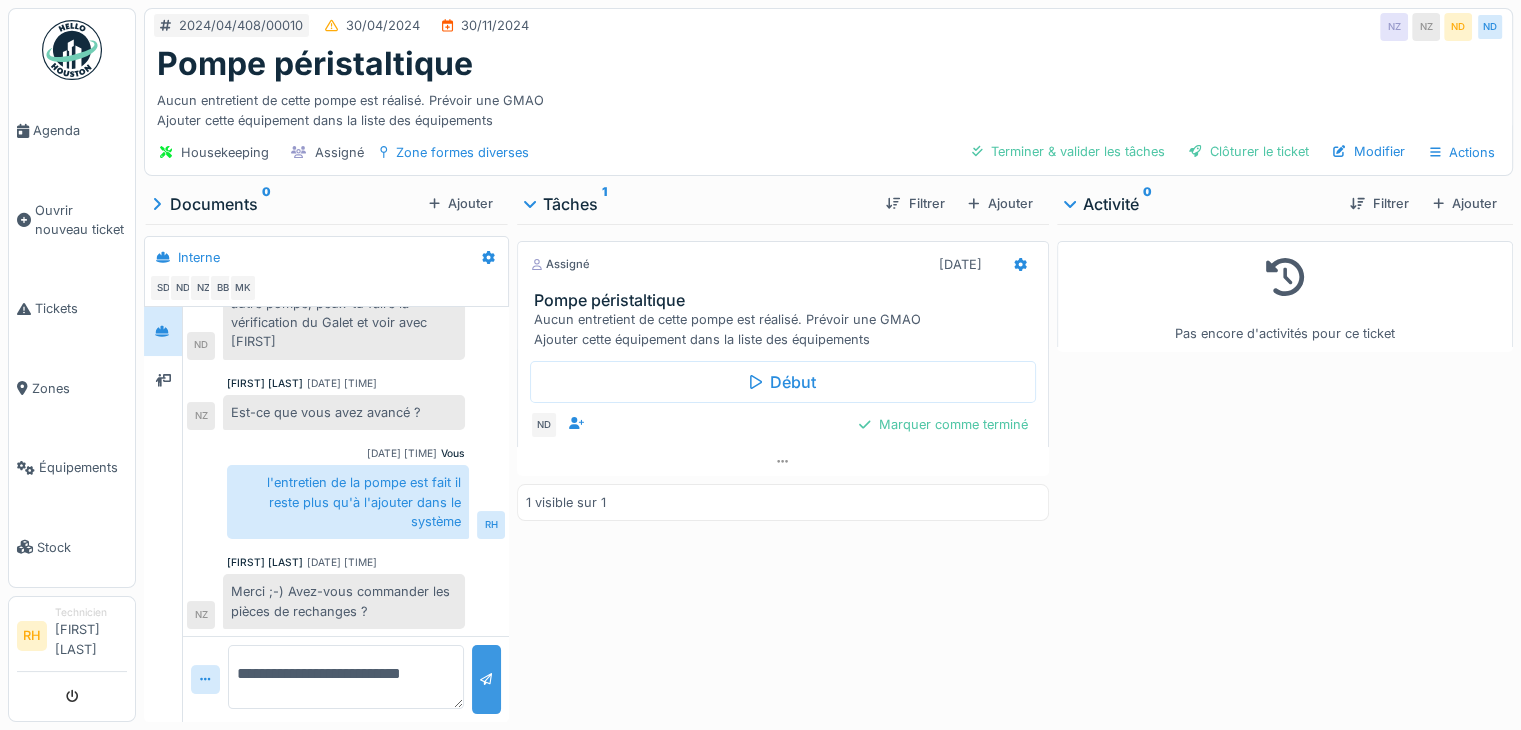 type on "**********" 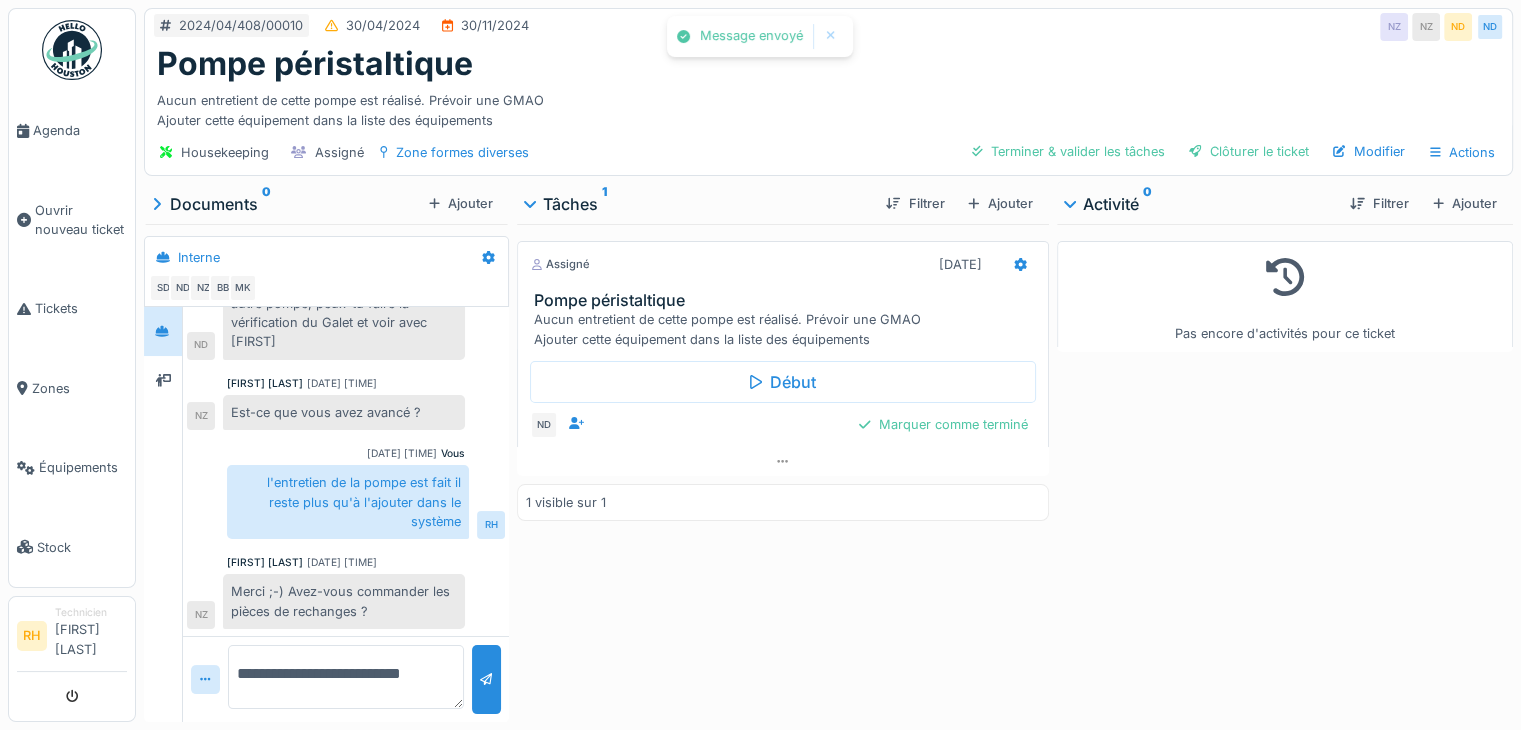 scroll, scrollTop: 465, scrollLeft: 0, axis: vertical 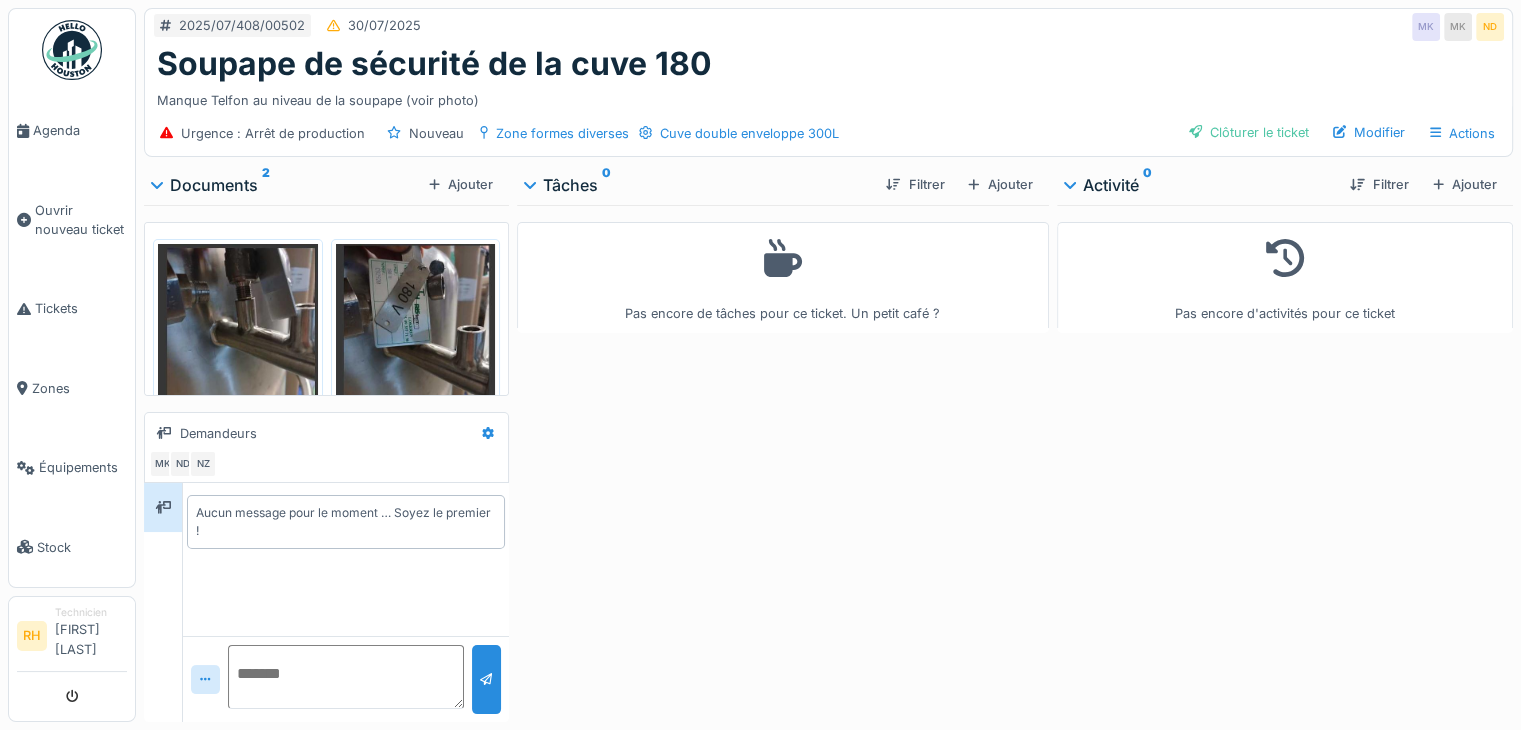 click at bounding box center [238, 326] 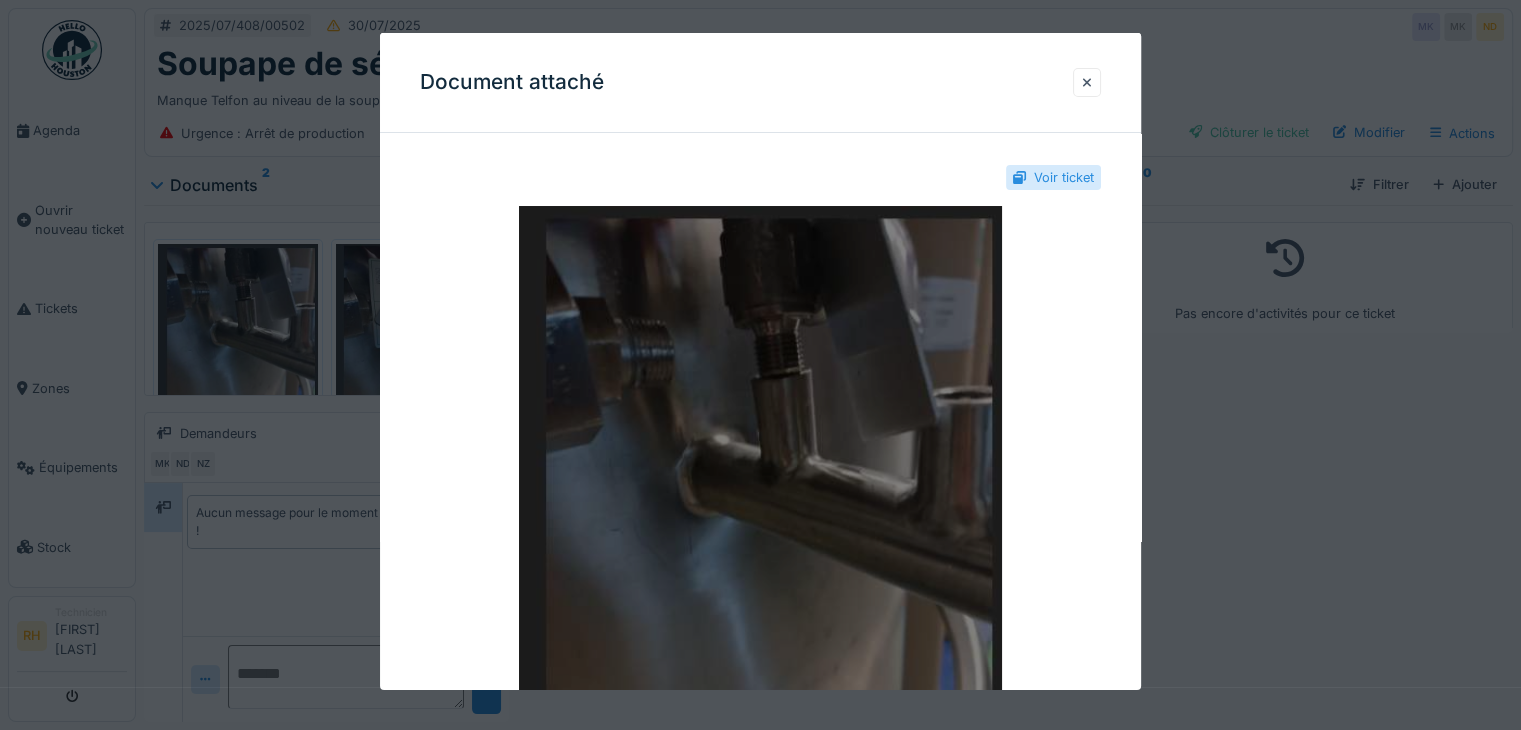 click at bounding box center (760, 456) 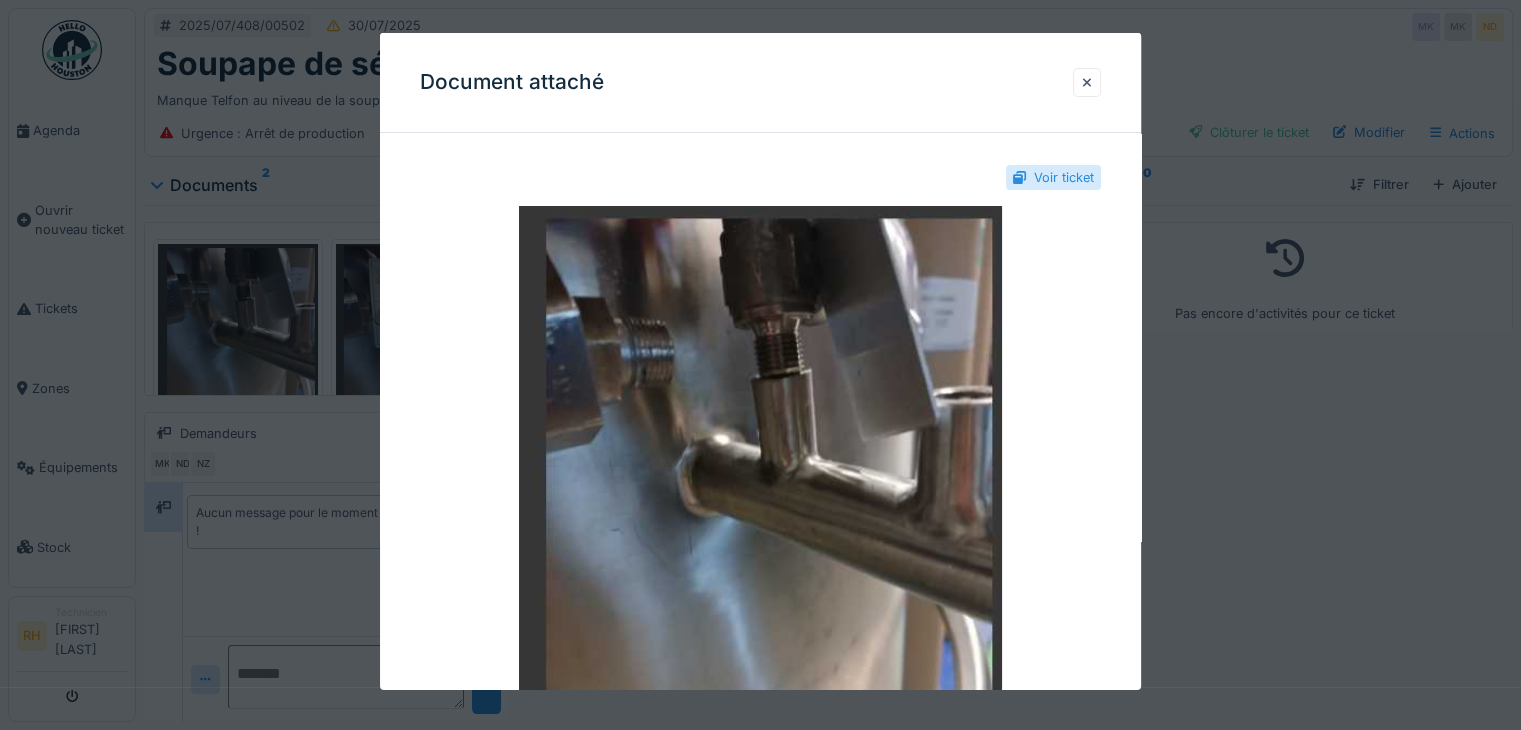 click at bounding box center (760, 365) 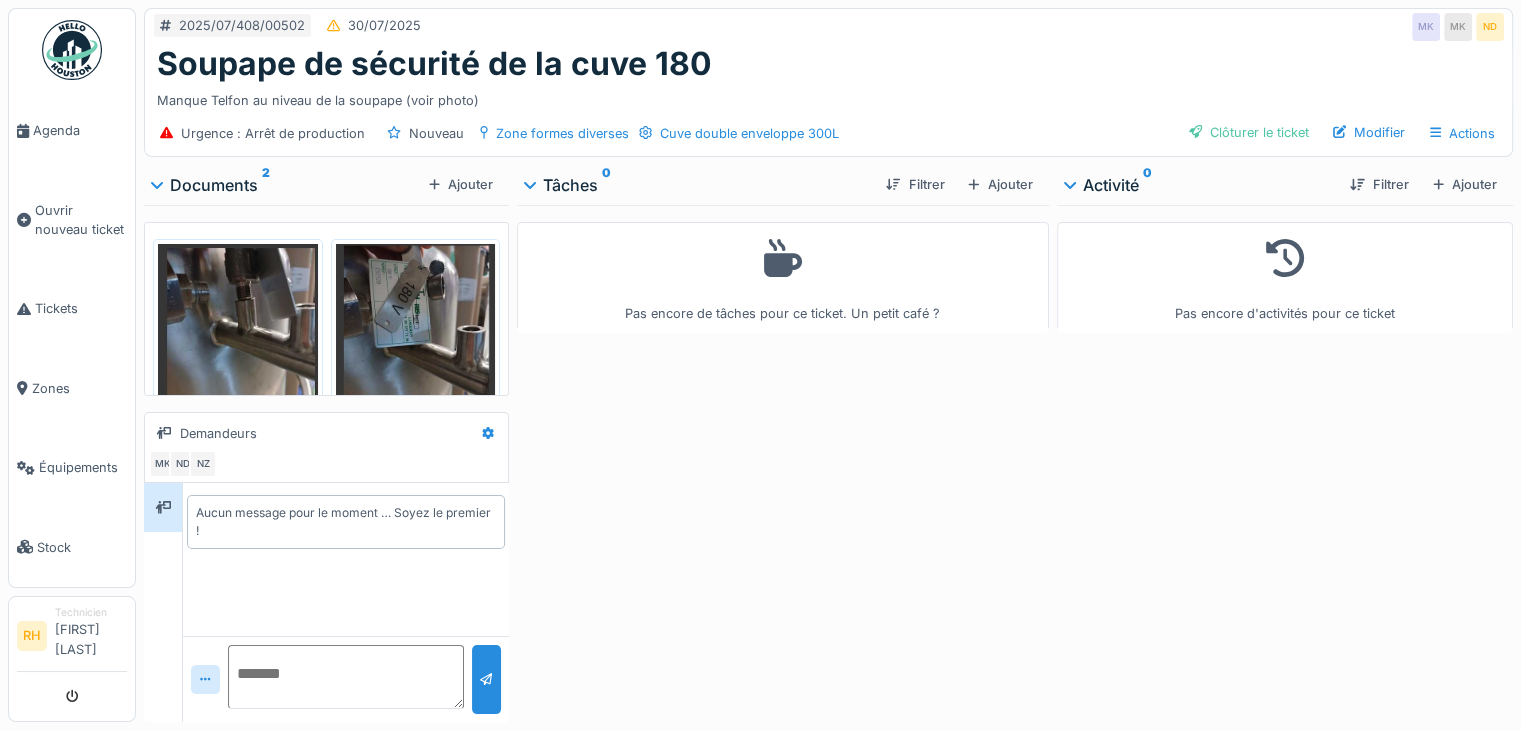 click at bounding box center [416, 322] 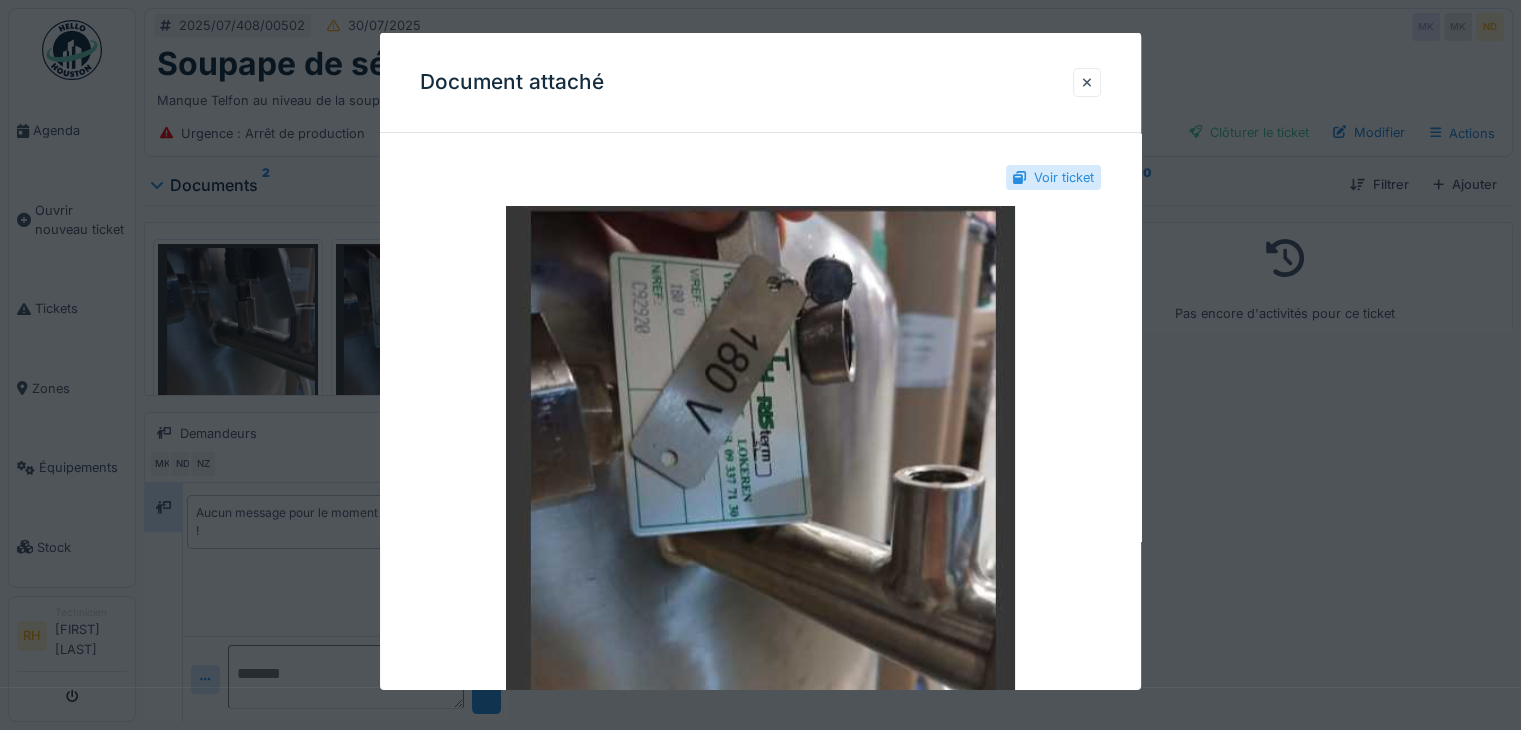 click at bounding box center [760, 365] 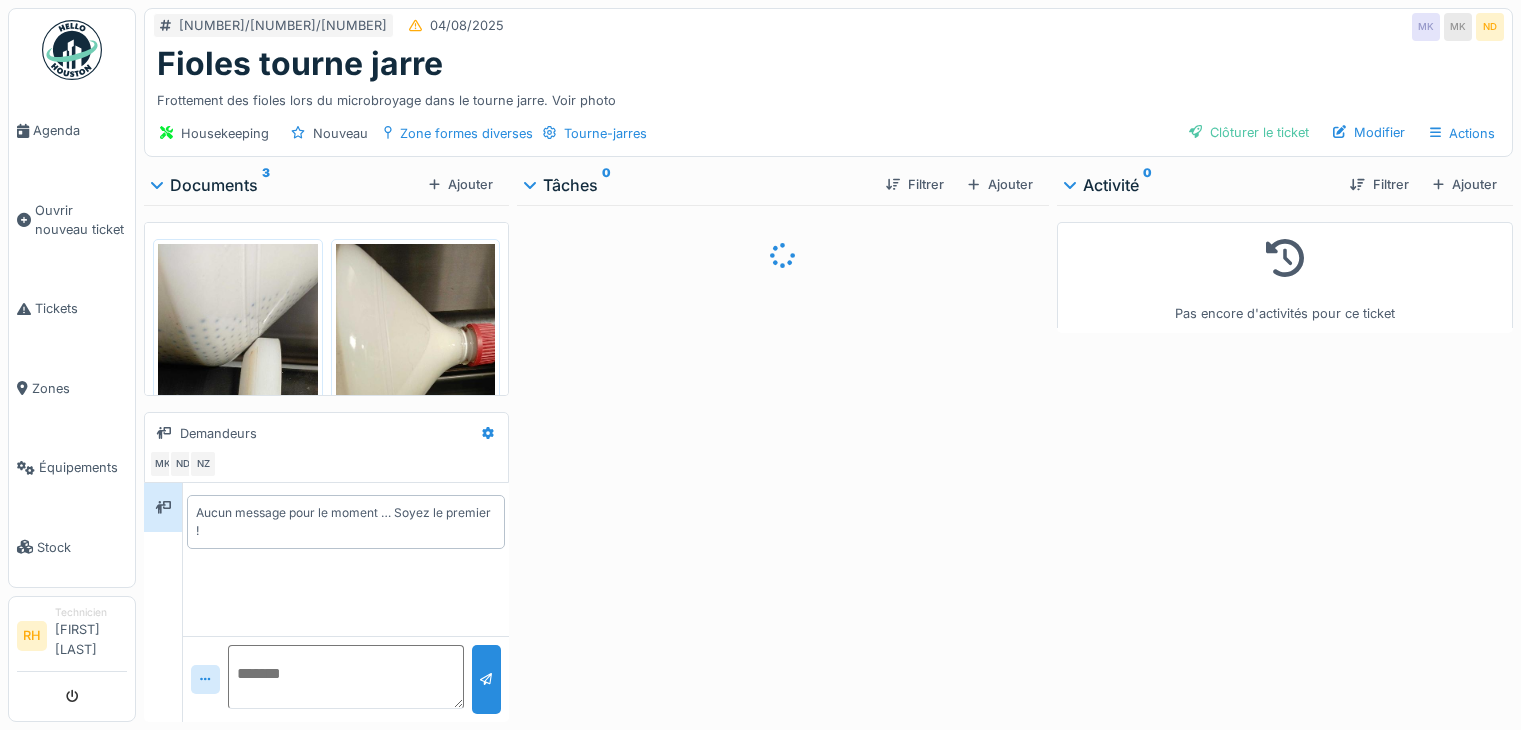 scroll, scrollTop: 0, scrollLeft: 0, axis: both 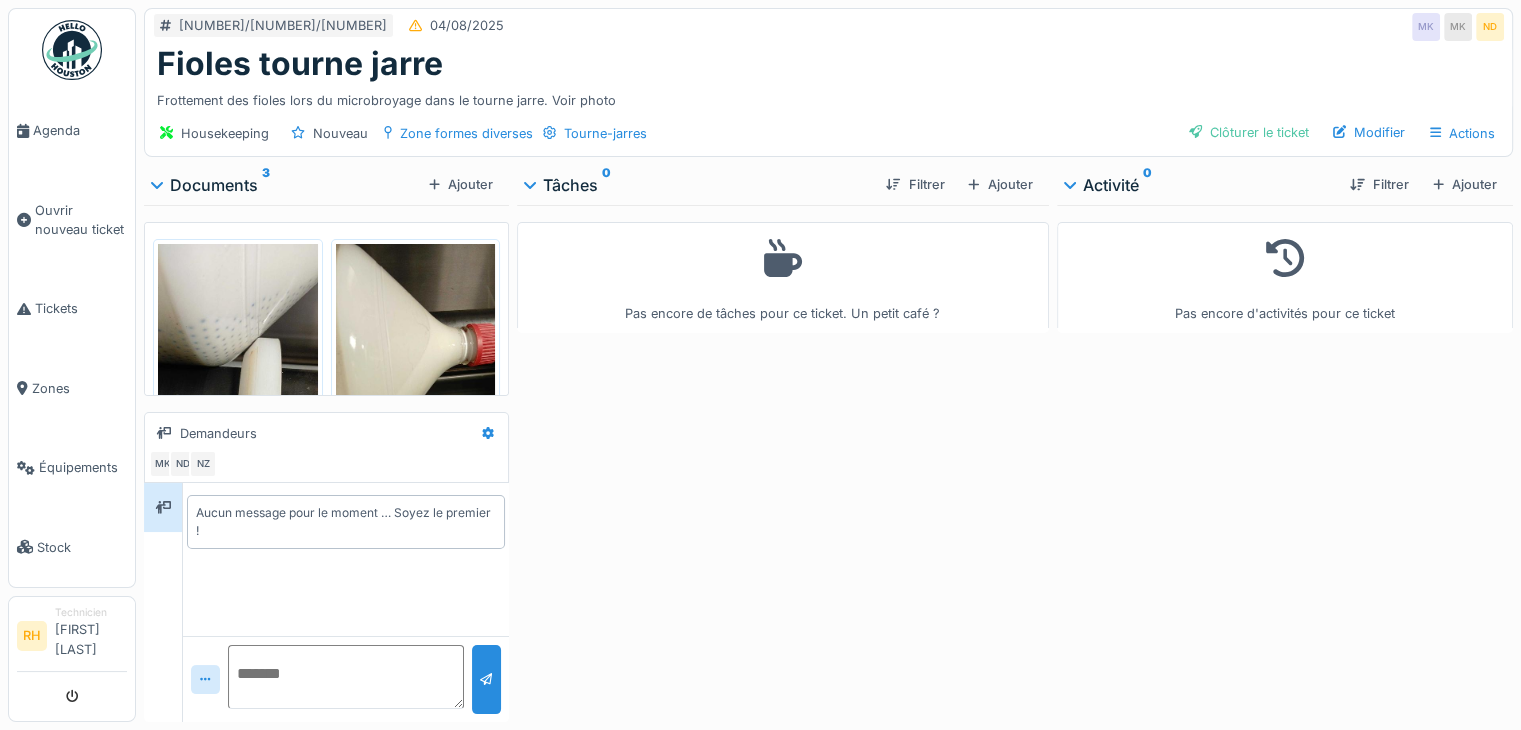 click at bounding box center [238, 386] 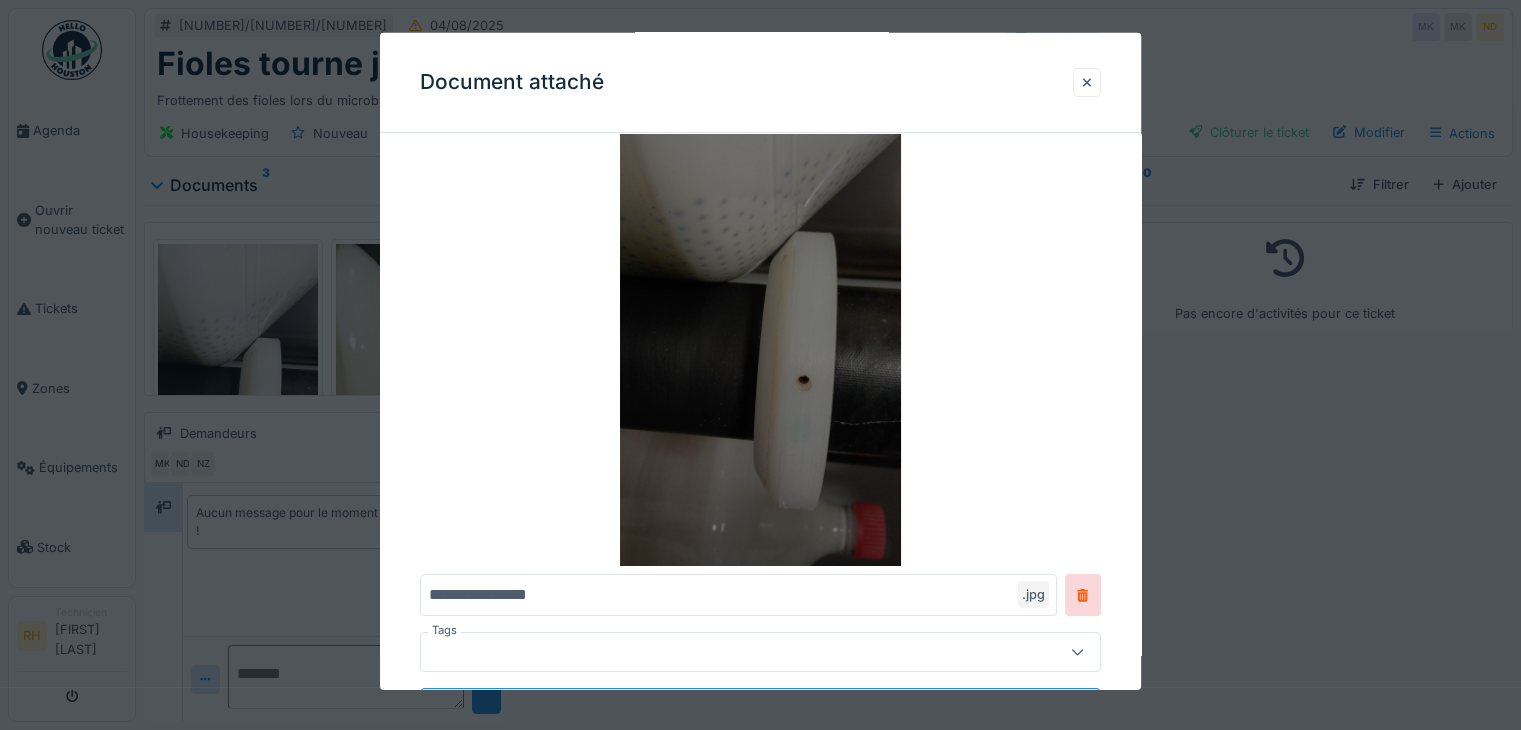 scroll, scrollTop: 235, scrollLeft: 0, axis: vertical 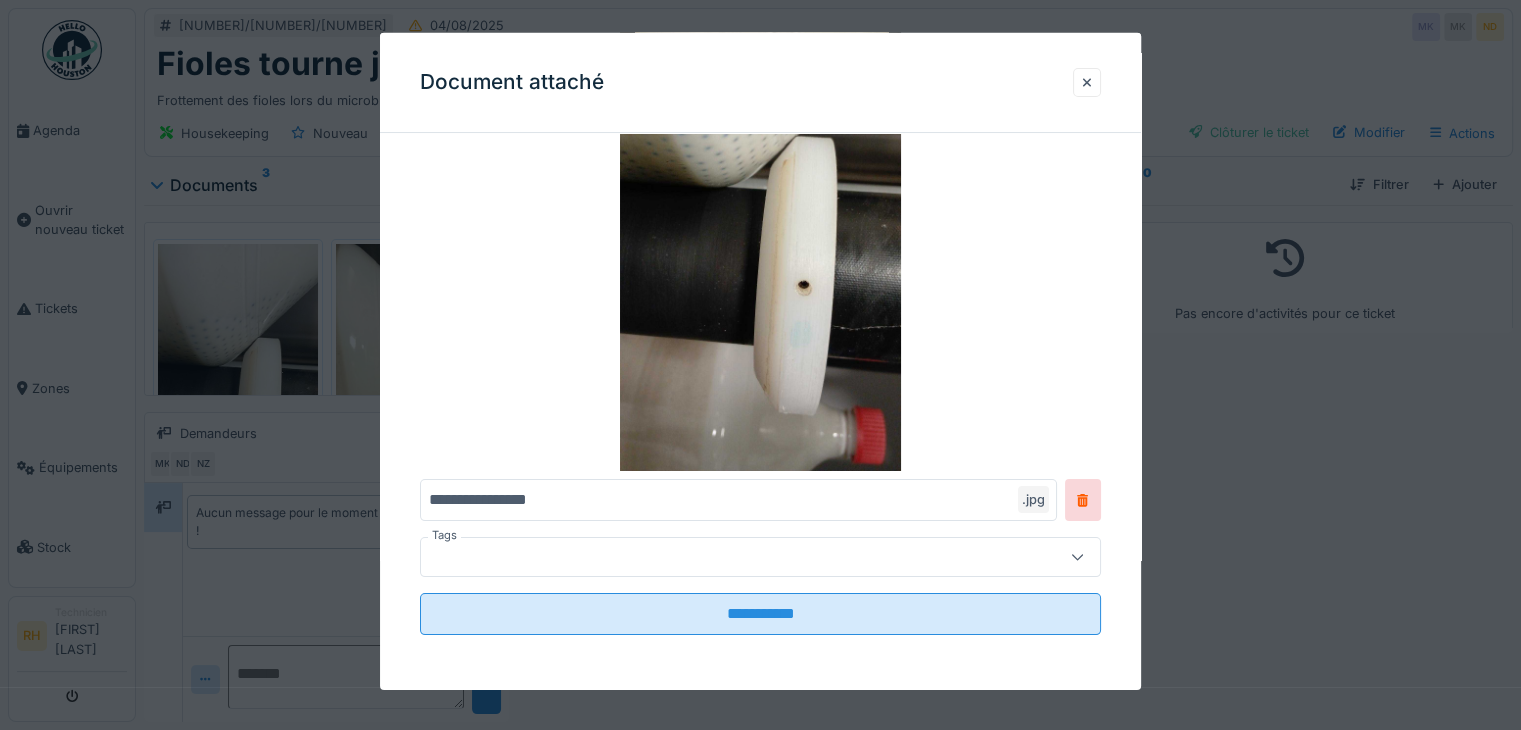 click at bounding box center [760, 365] 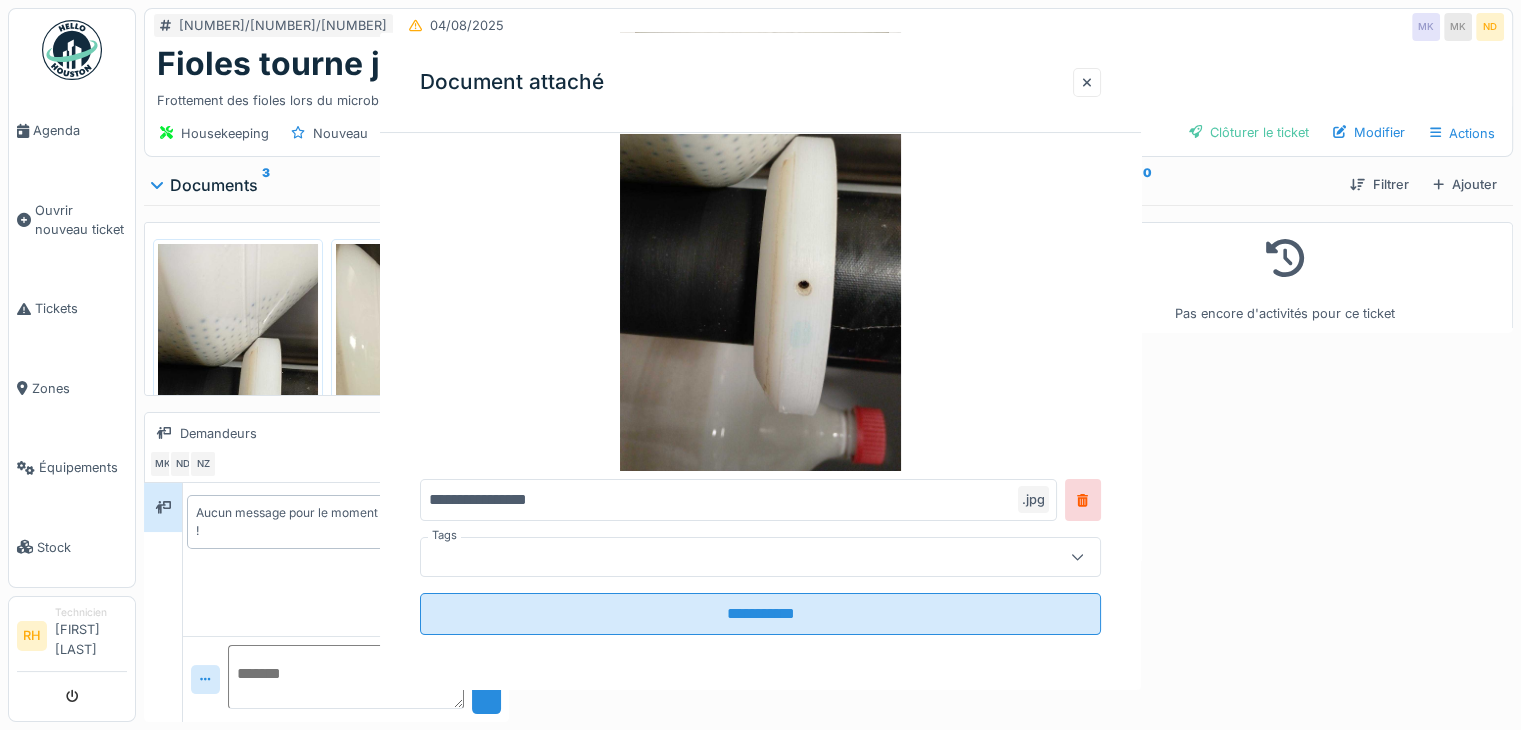 scroll, scrollTop: 0, scrollLeft: 0, axis: both 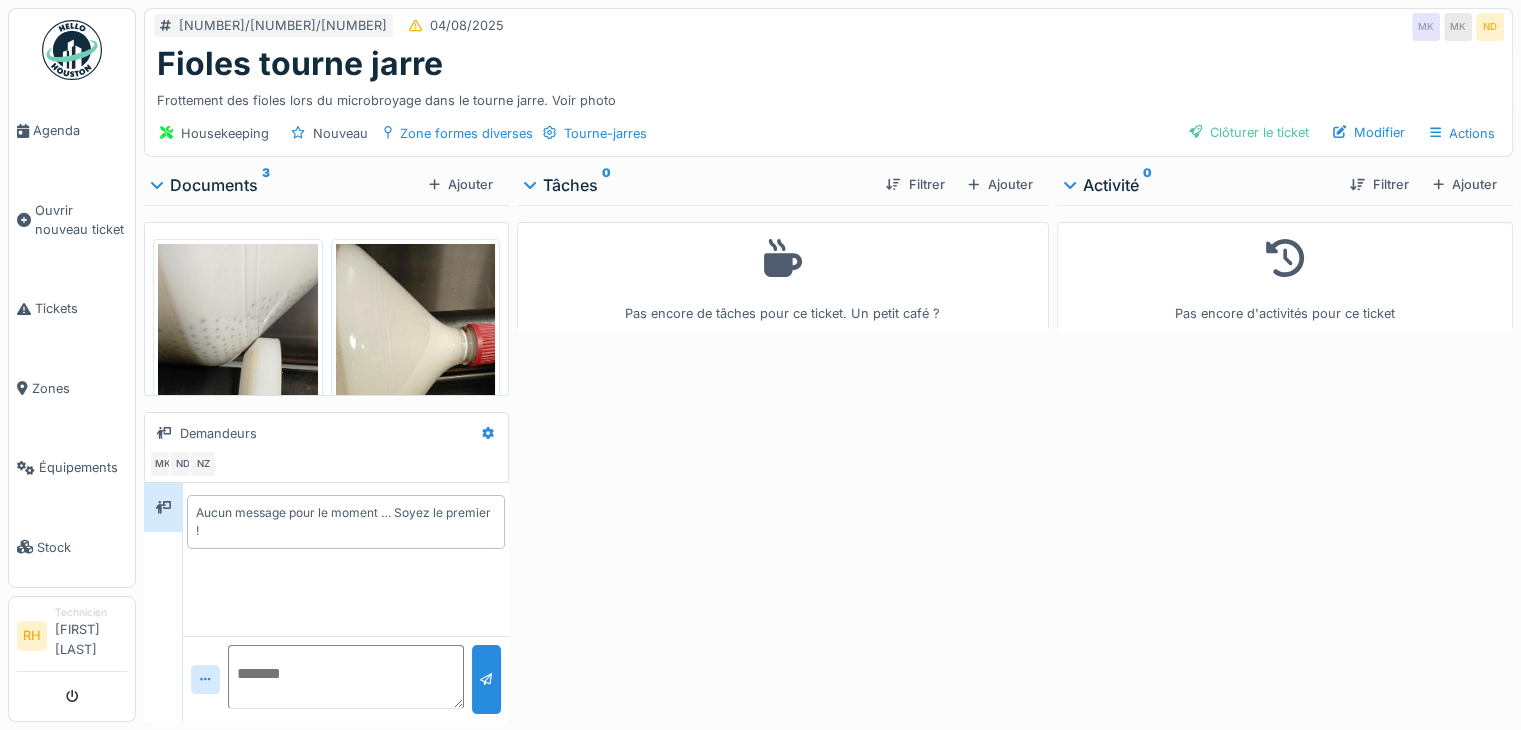 click at bounding box center (416, 386) 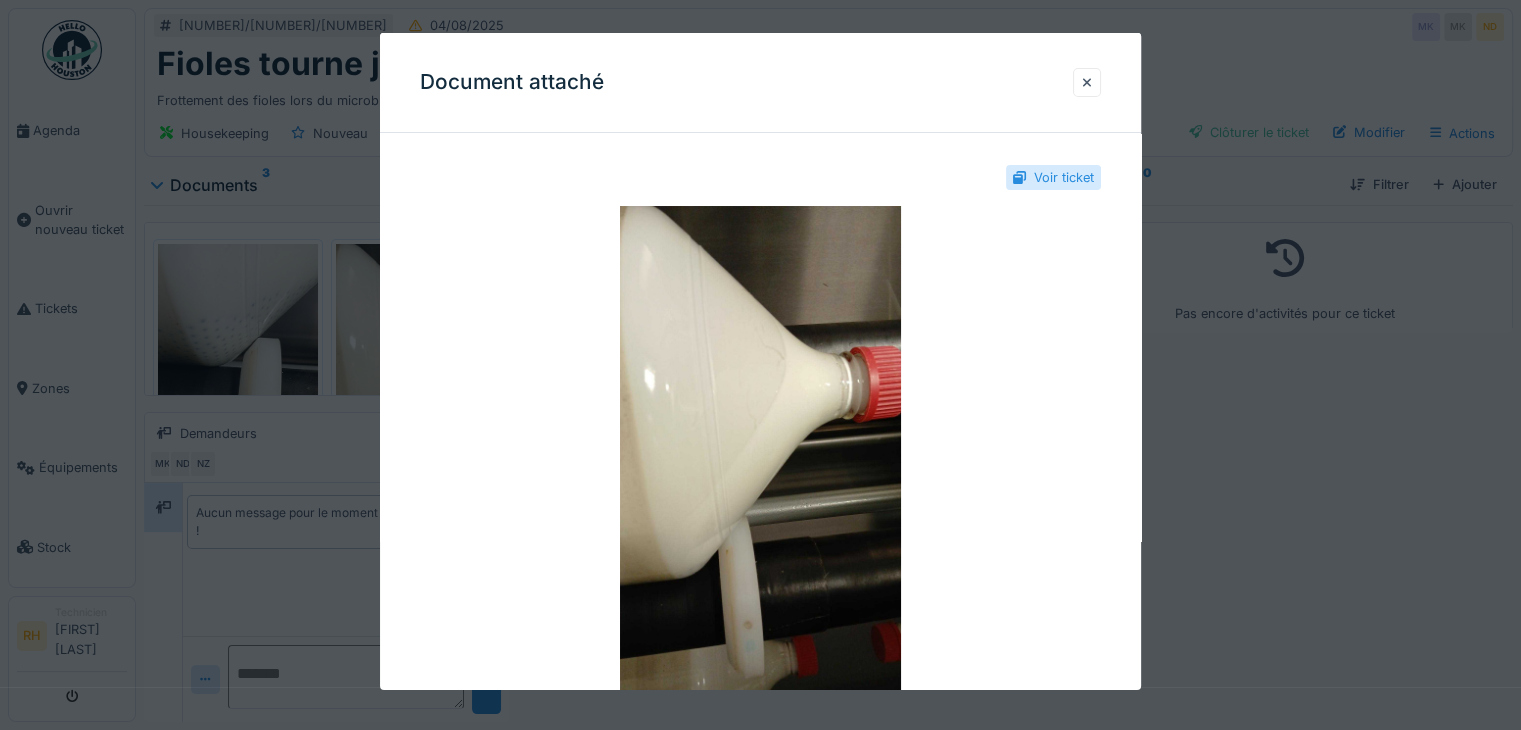 click at bounding box center (760, 365) 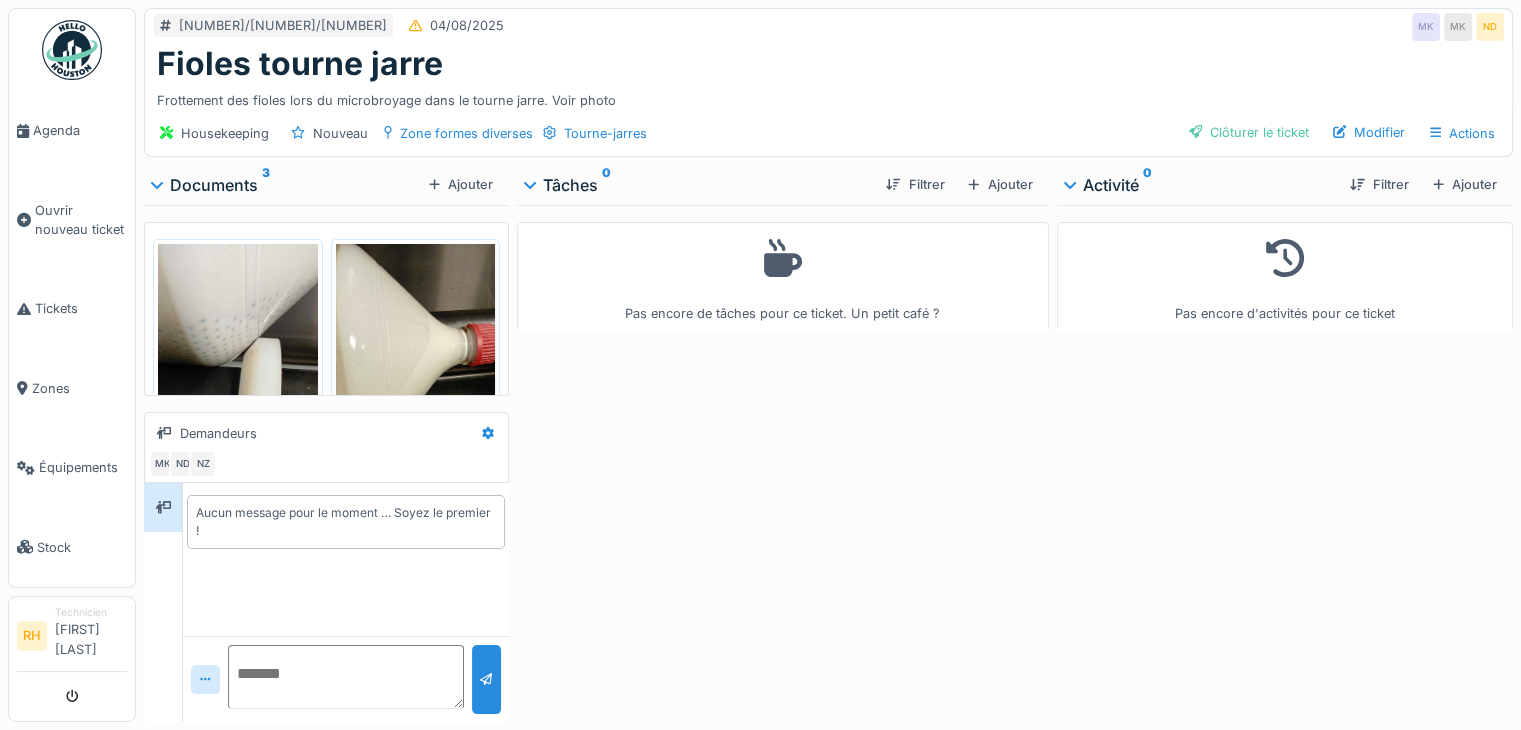 click at bounding box center (238, 386) 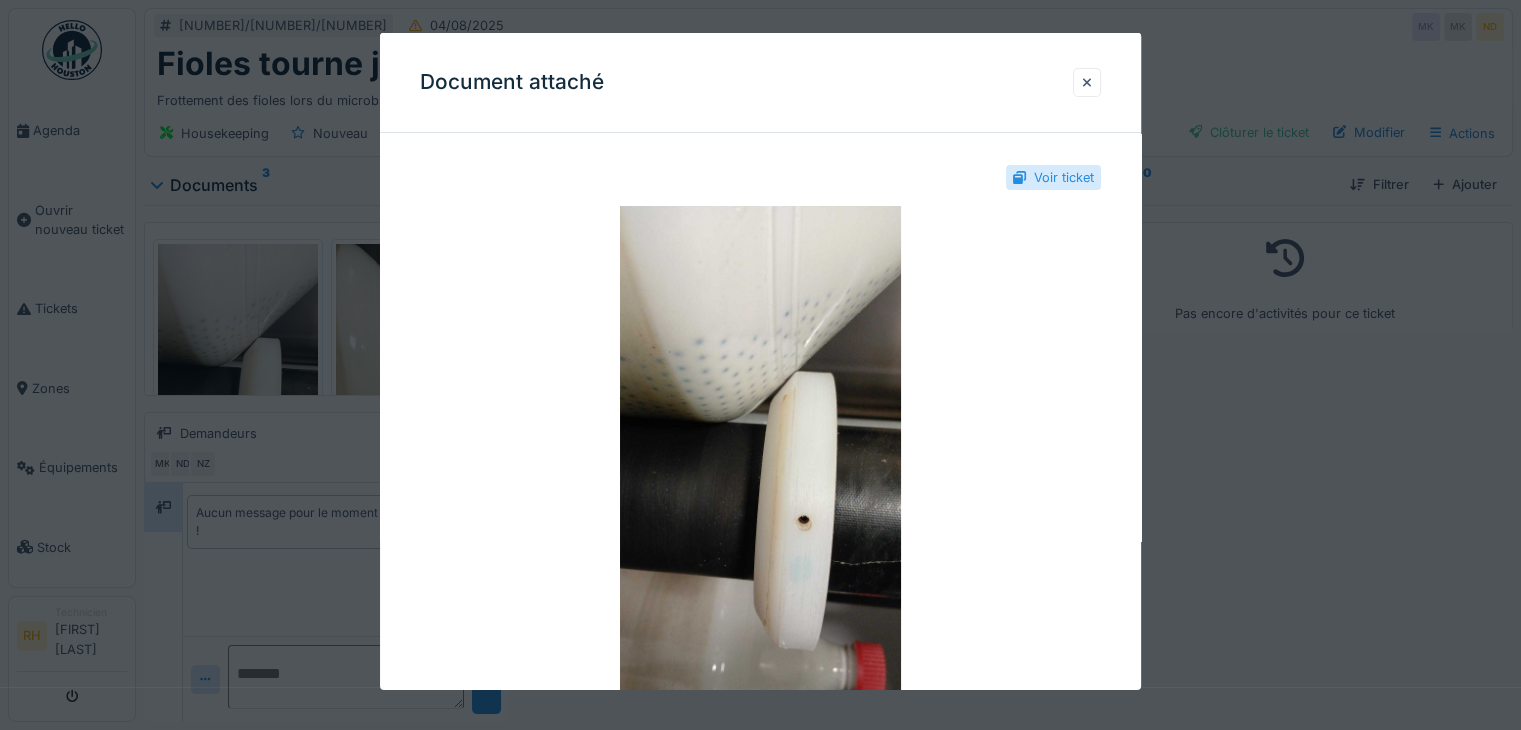 click at bounding box center (760, 365) 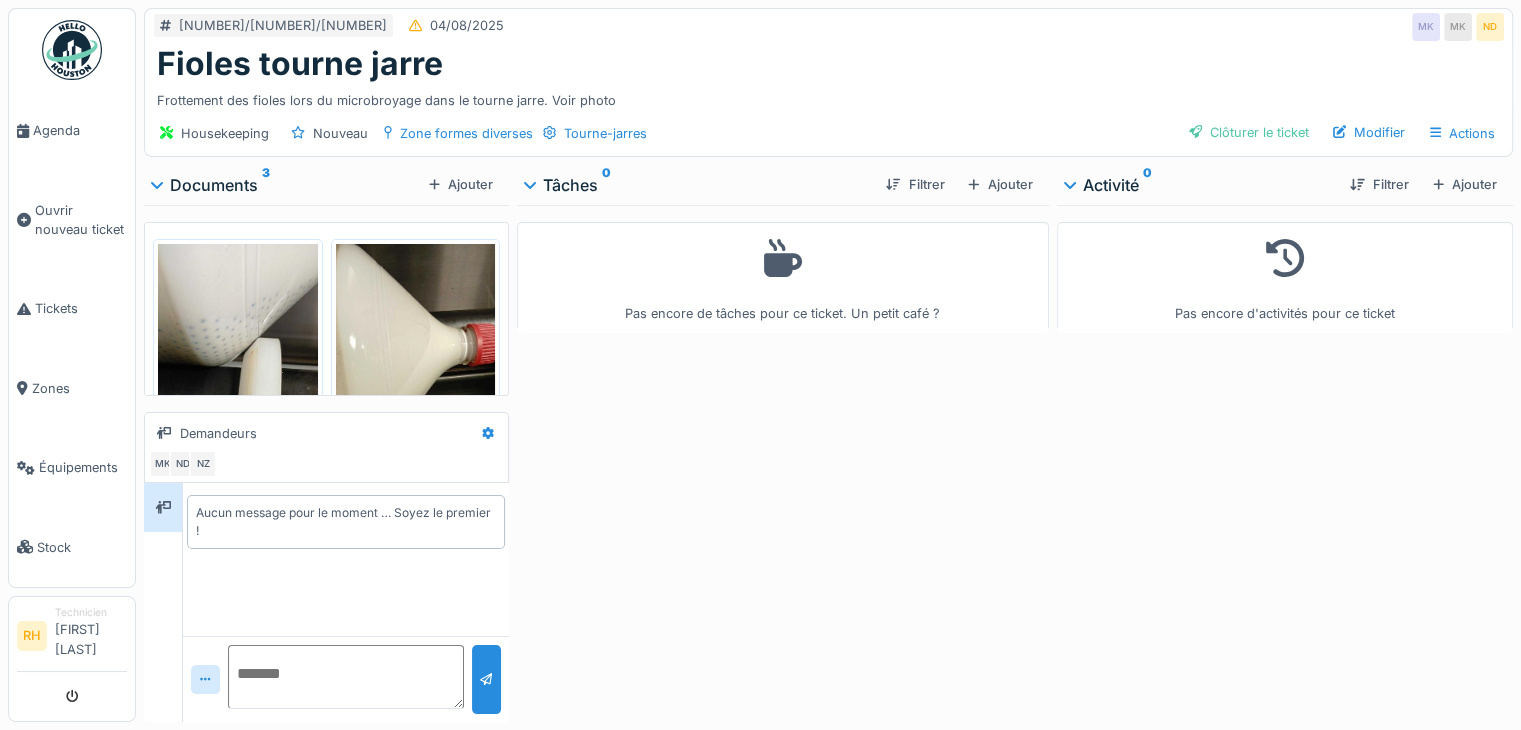 click at bounding box center [238, 386] 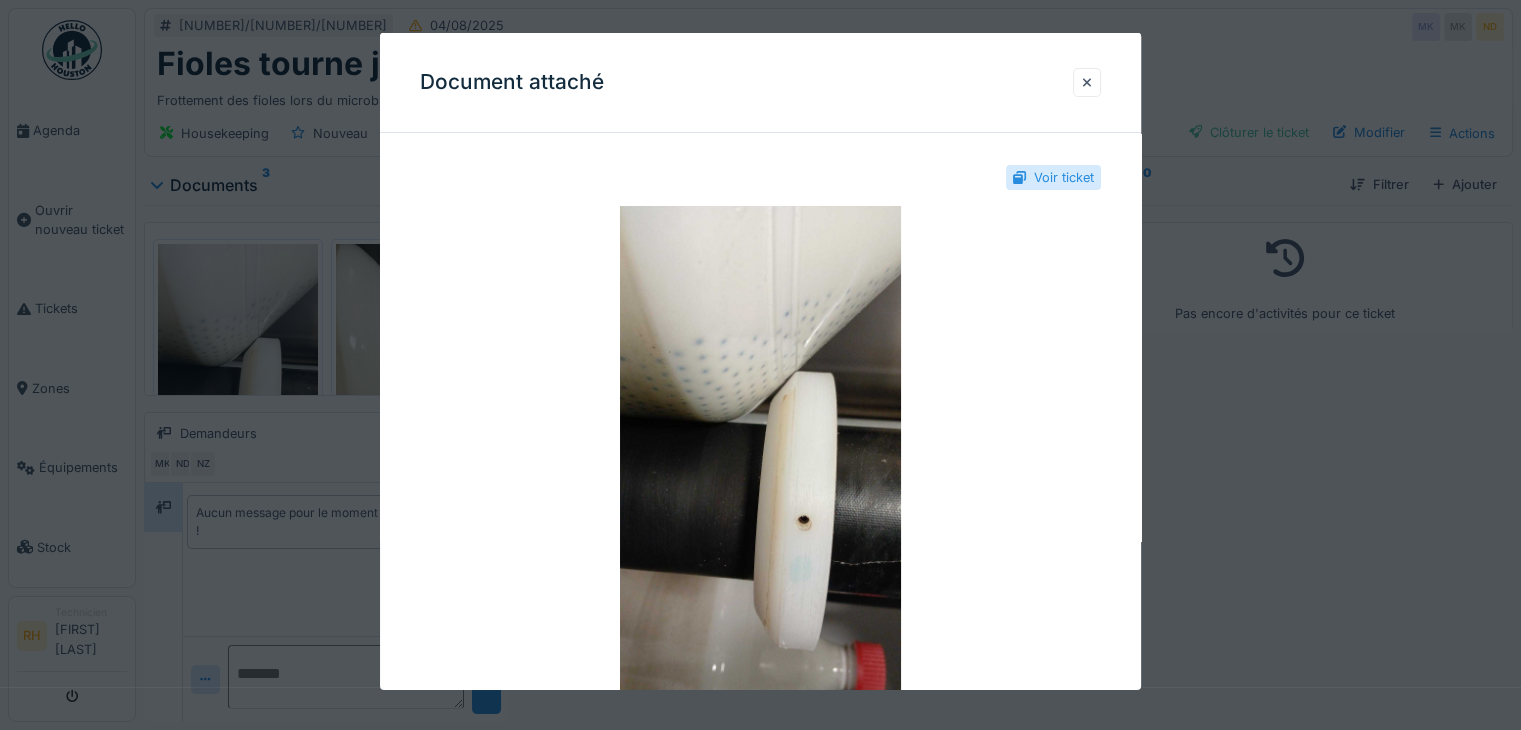 click at bounding box center [760, 365] 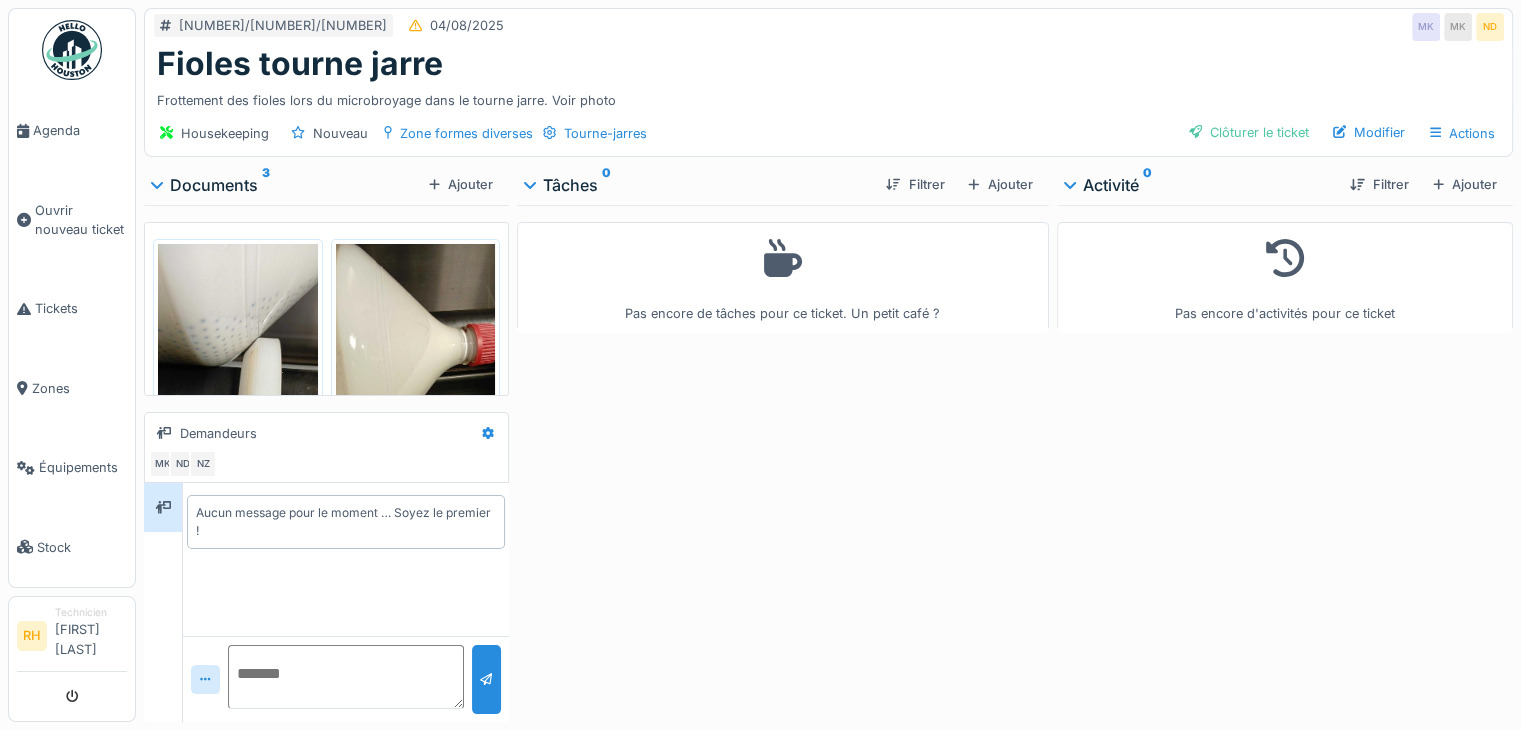 click at bounding box center [346, 677] 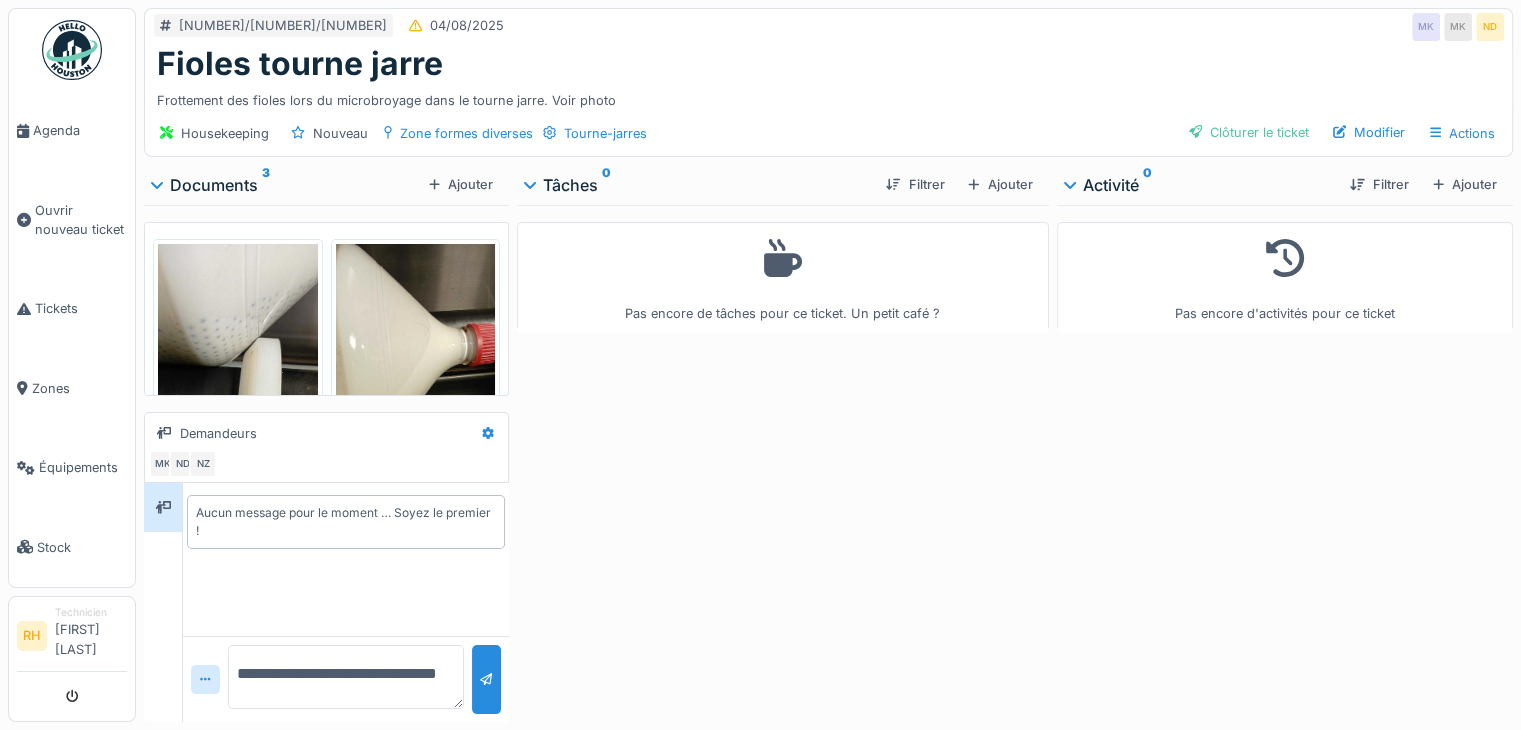 type on "**********" 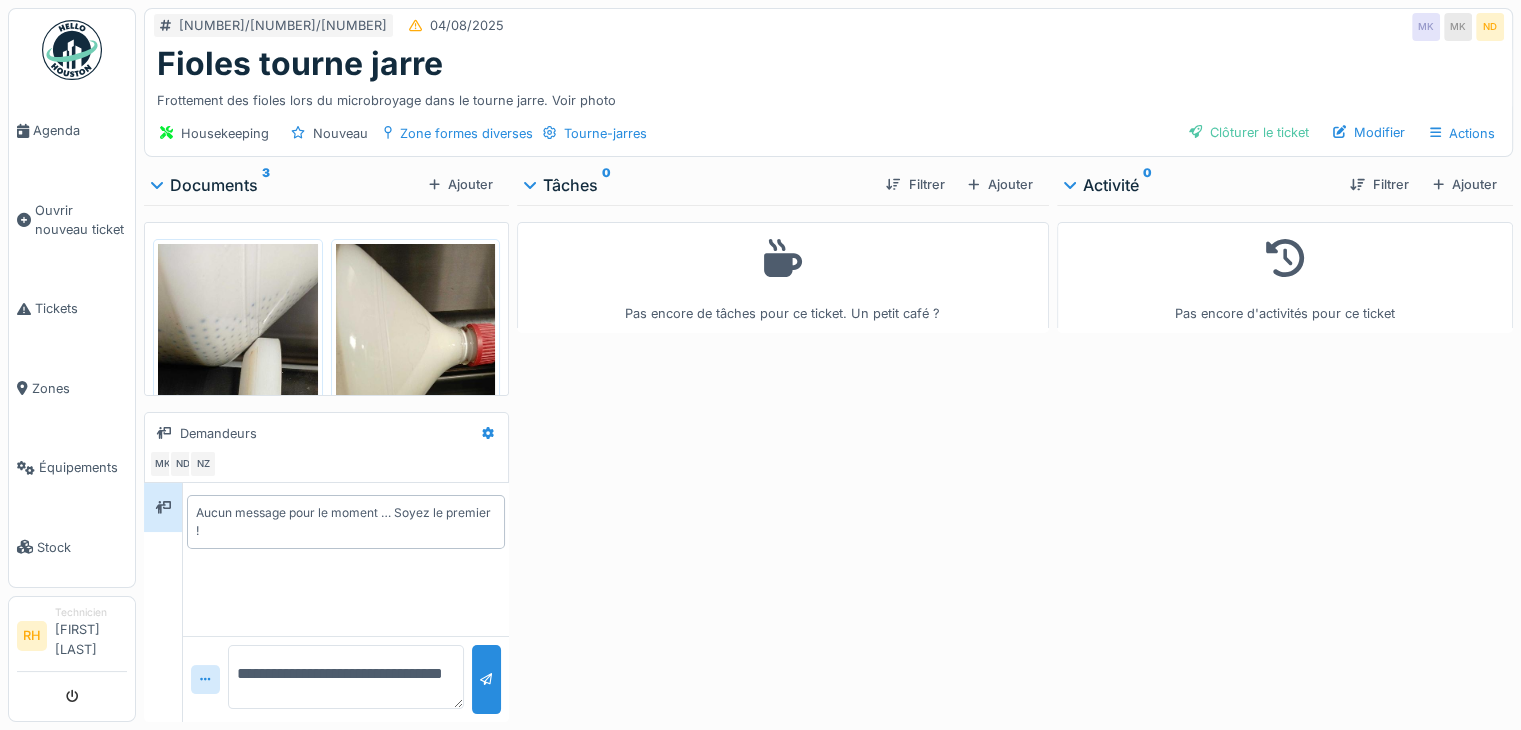 scroll, scrollTop: 0, scrollLeft: 0, axis: both 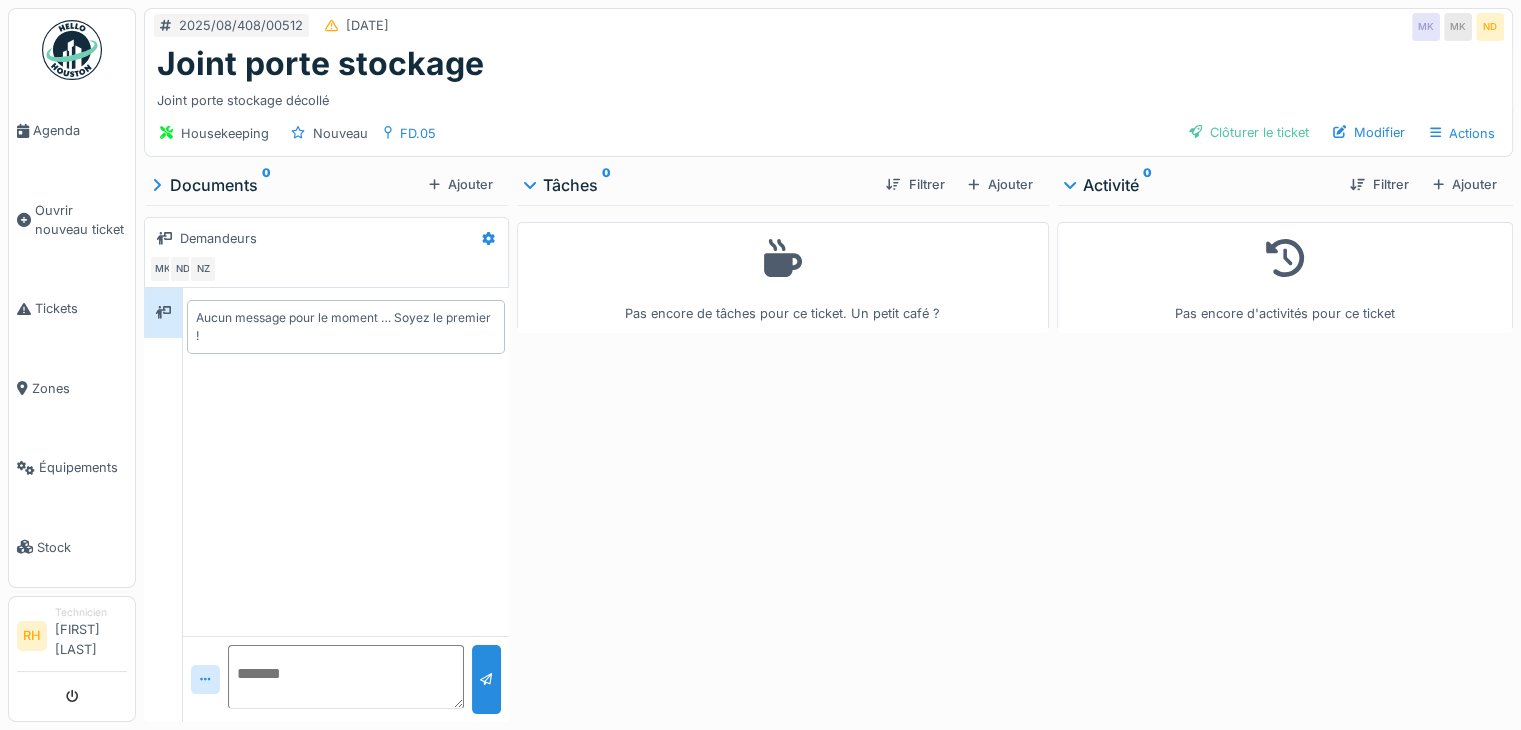 click on "Pas encore de tâches pour ce ticket. Un petit café ?" at bounding box center [783, 459] 